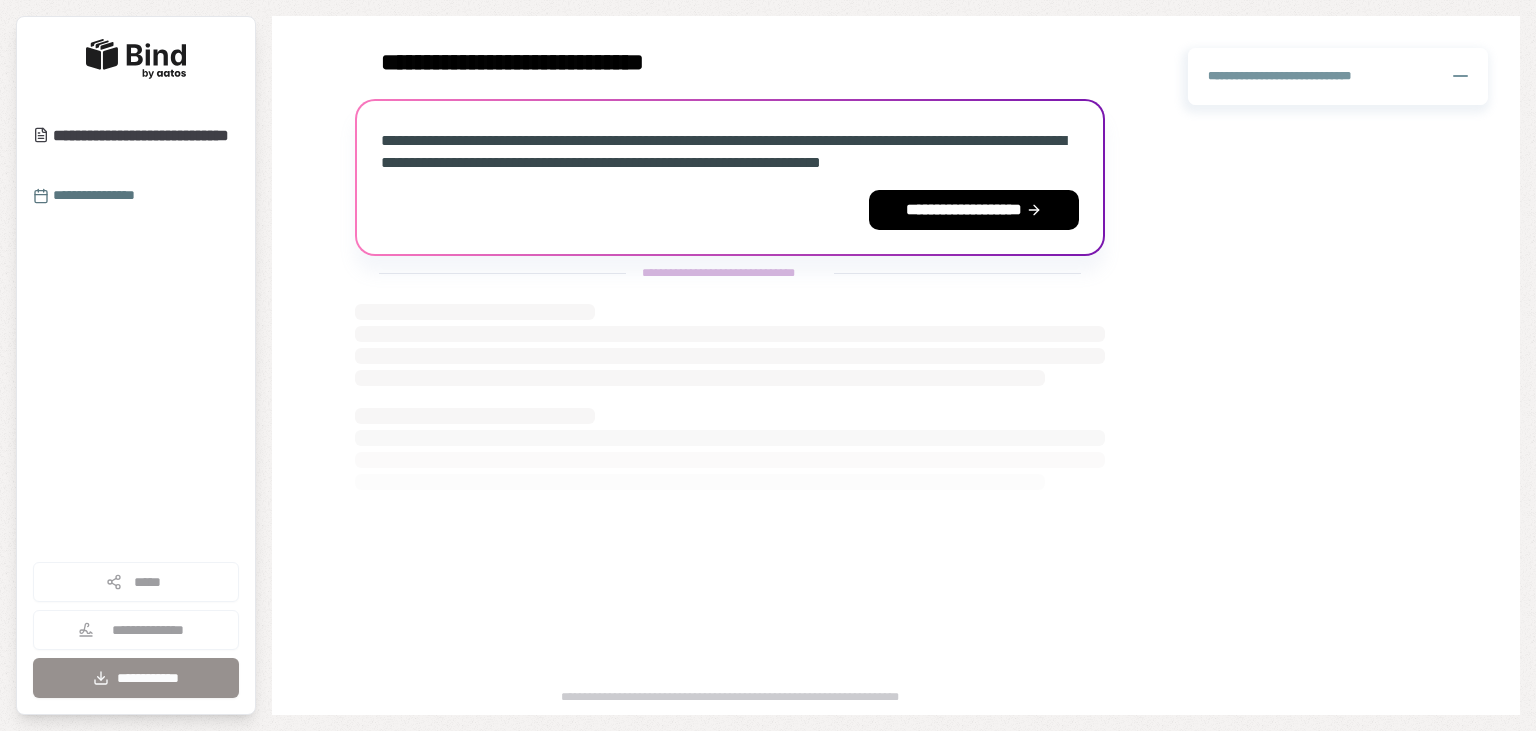 scroll, scrollTop: 0, scrollLeft: 0, axis: both 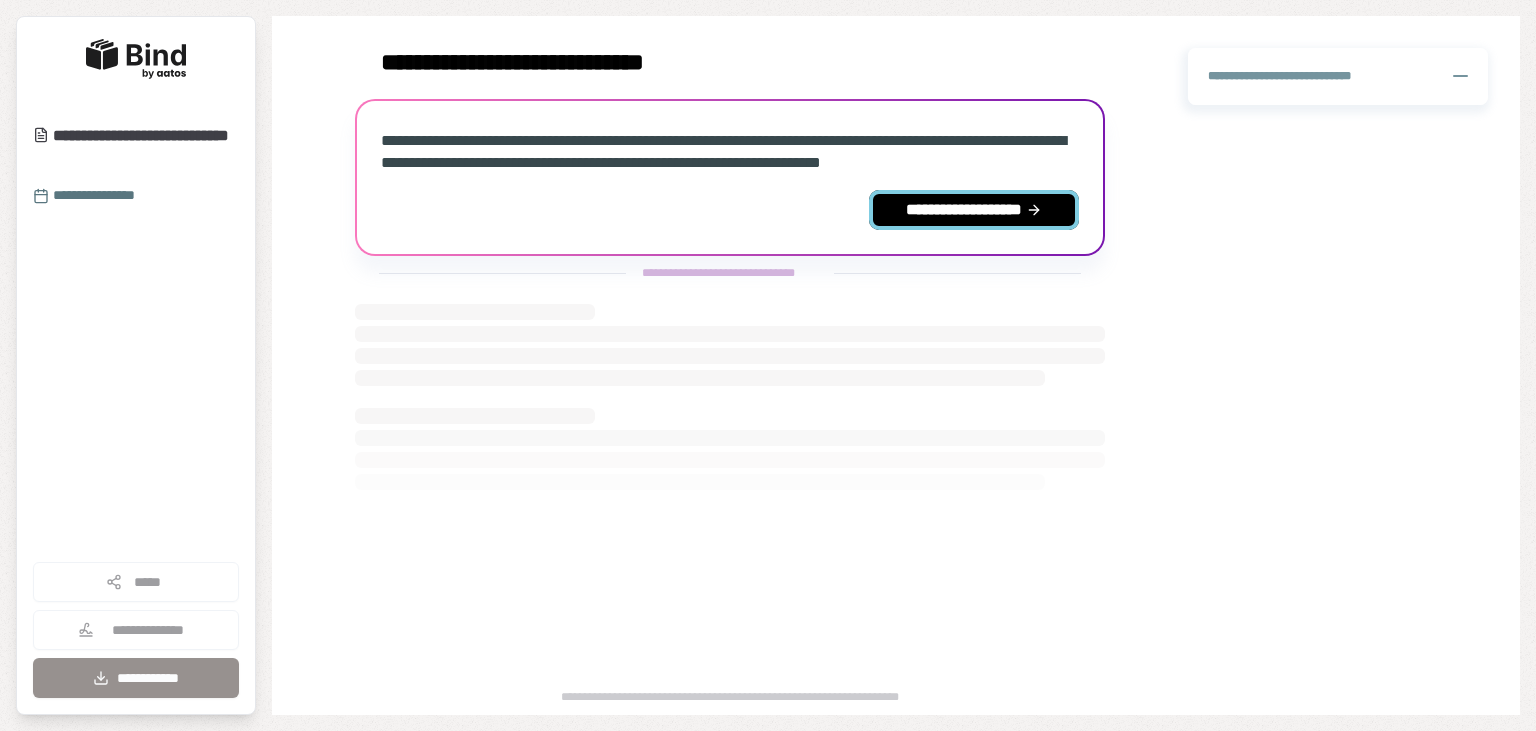 click on "**********" at bounding box center (974, 210) 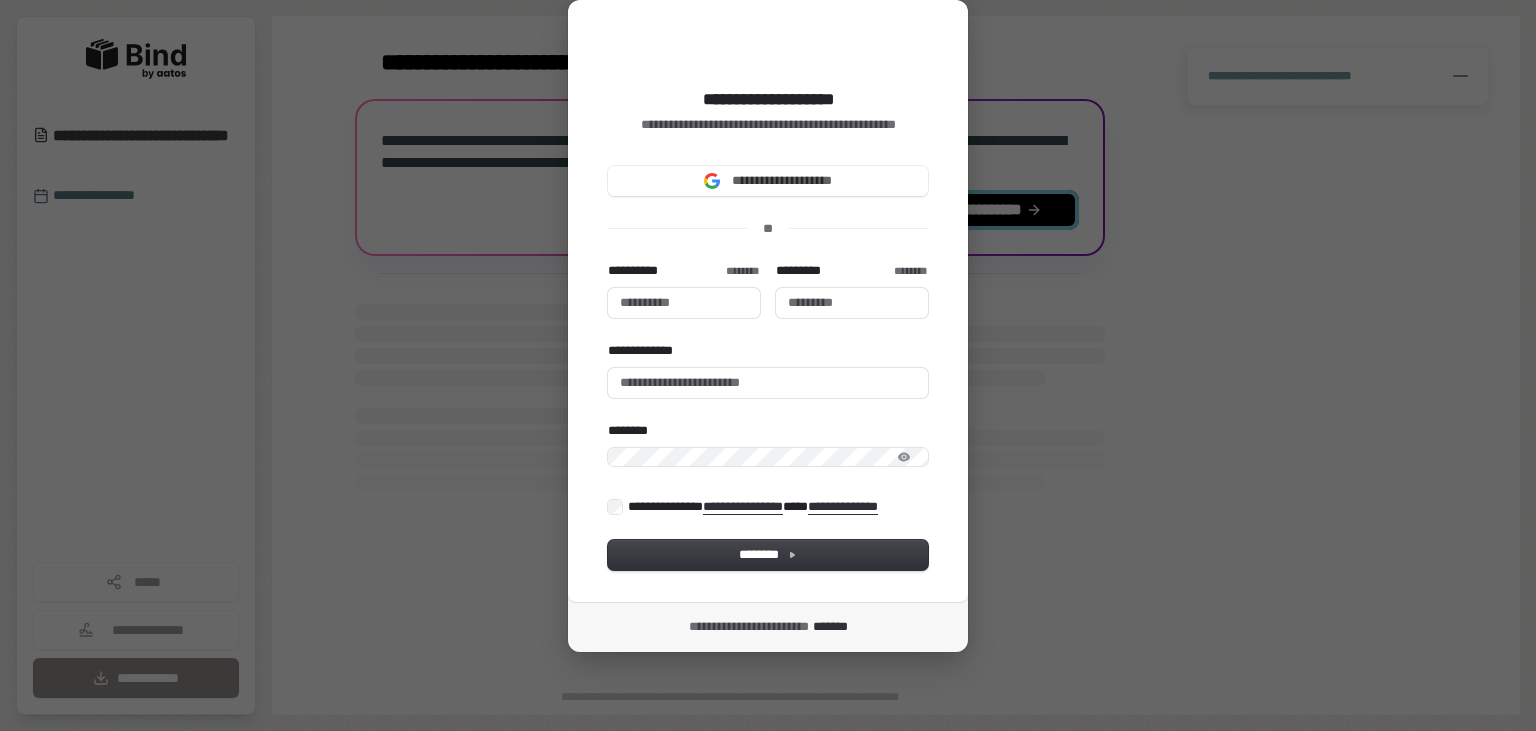 type 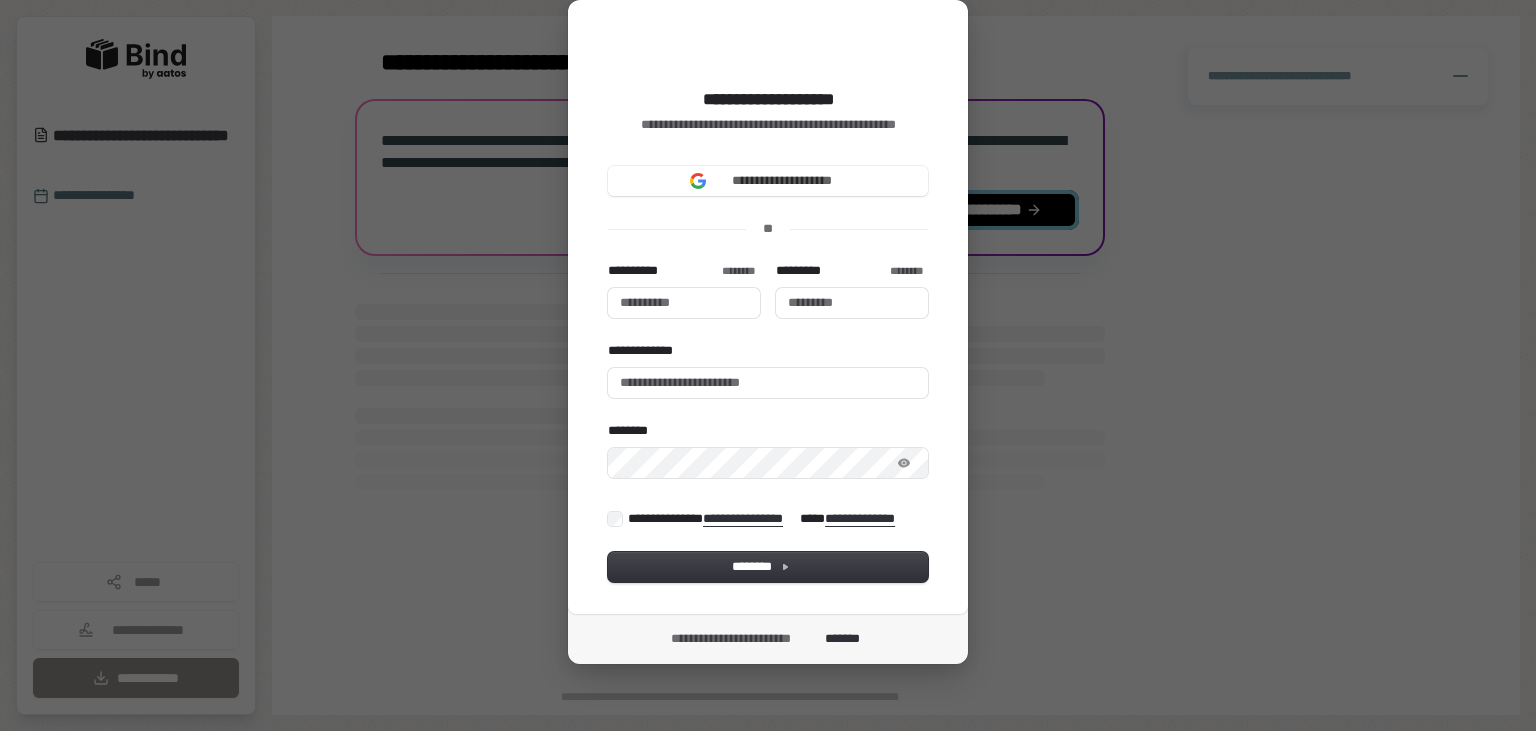 type 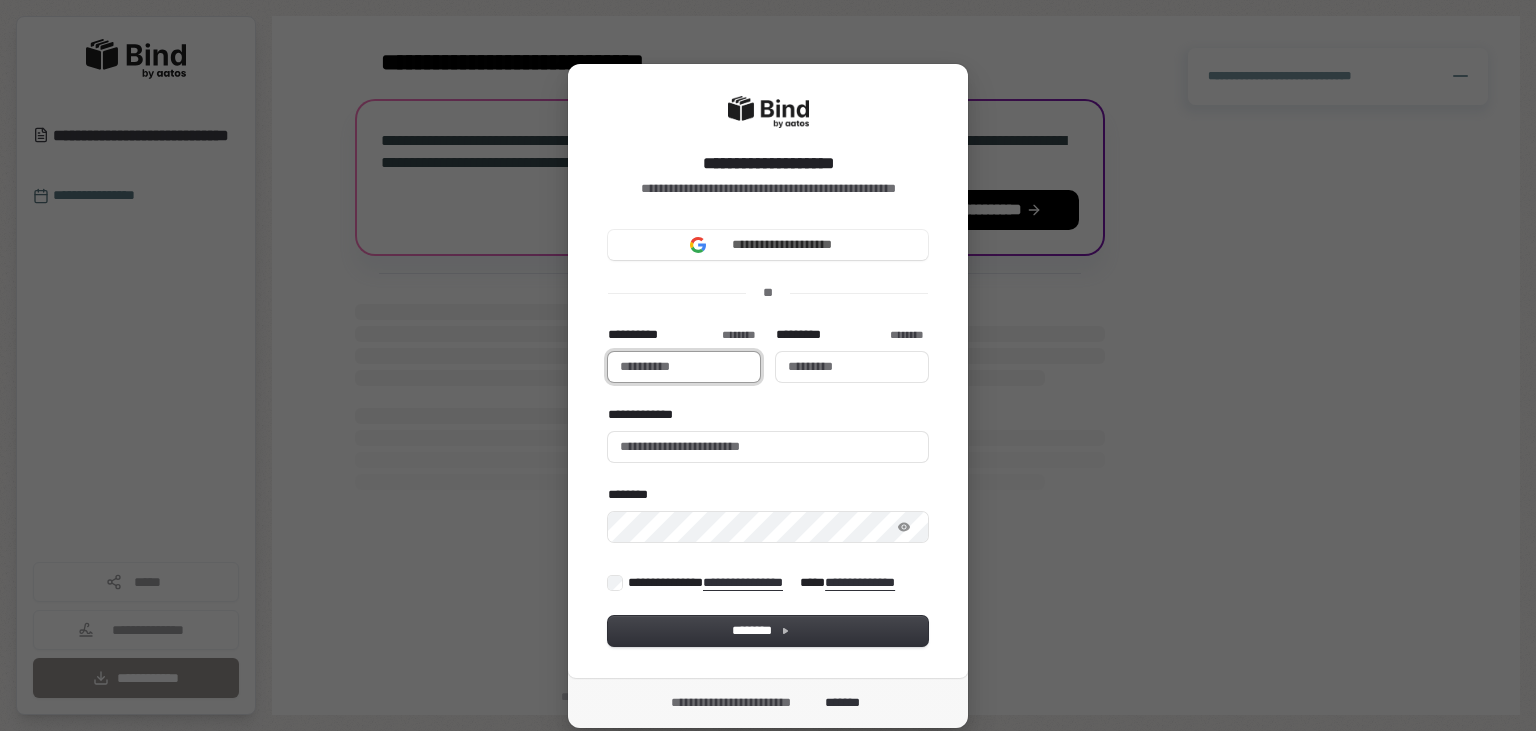 type 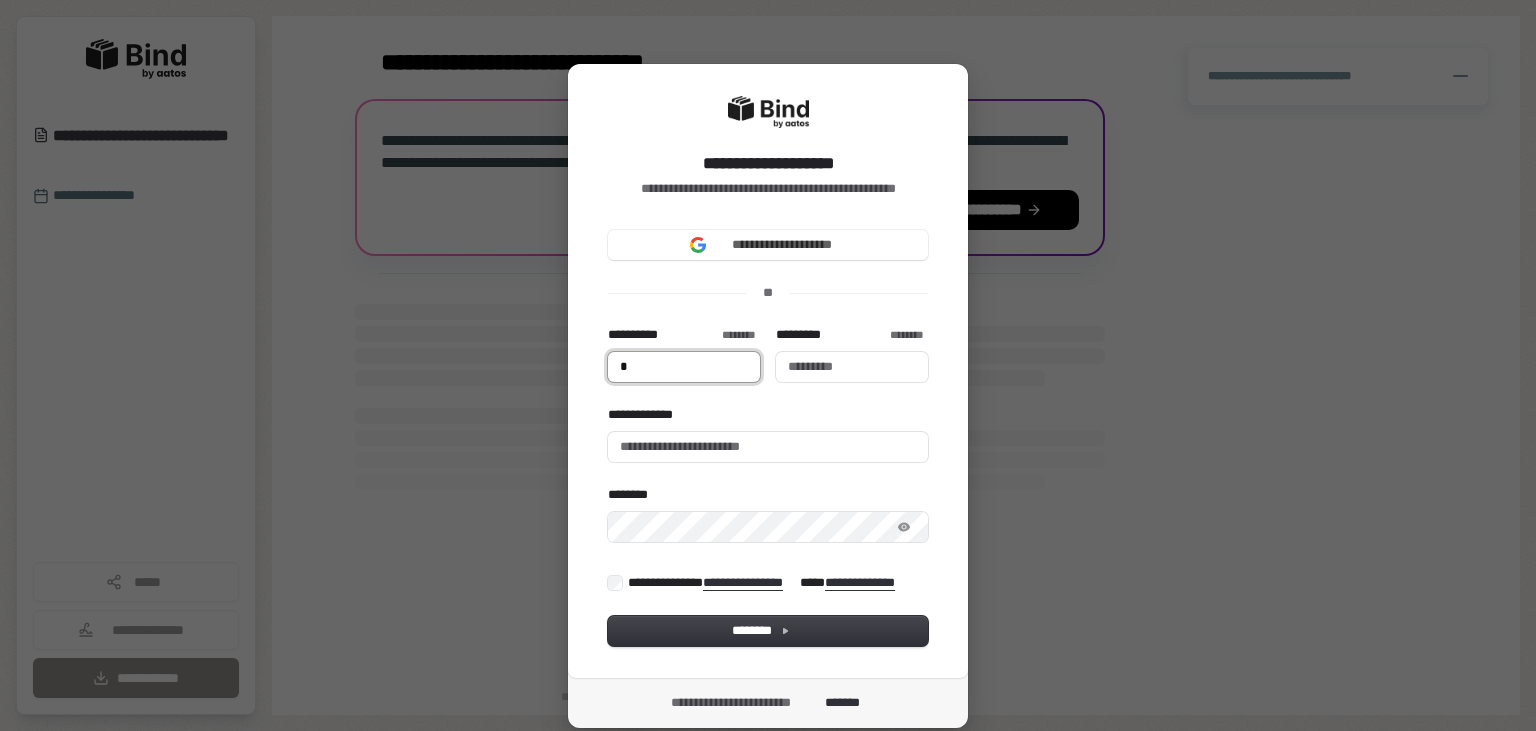 type 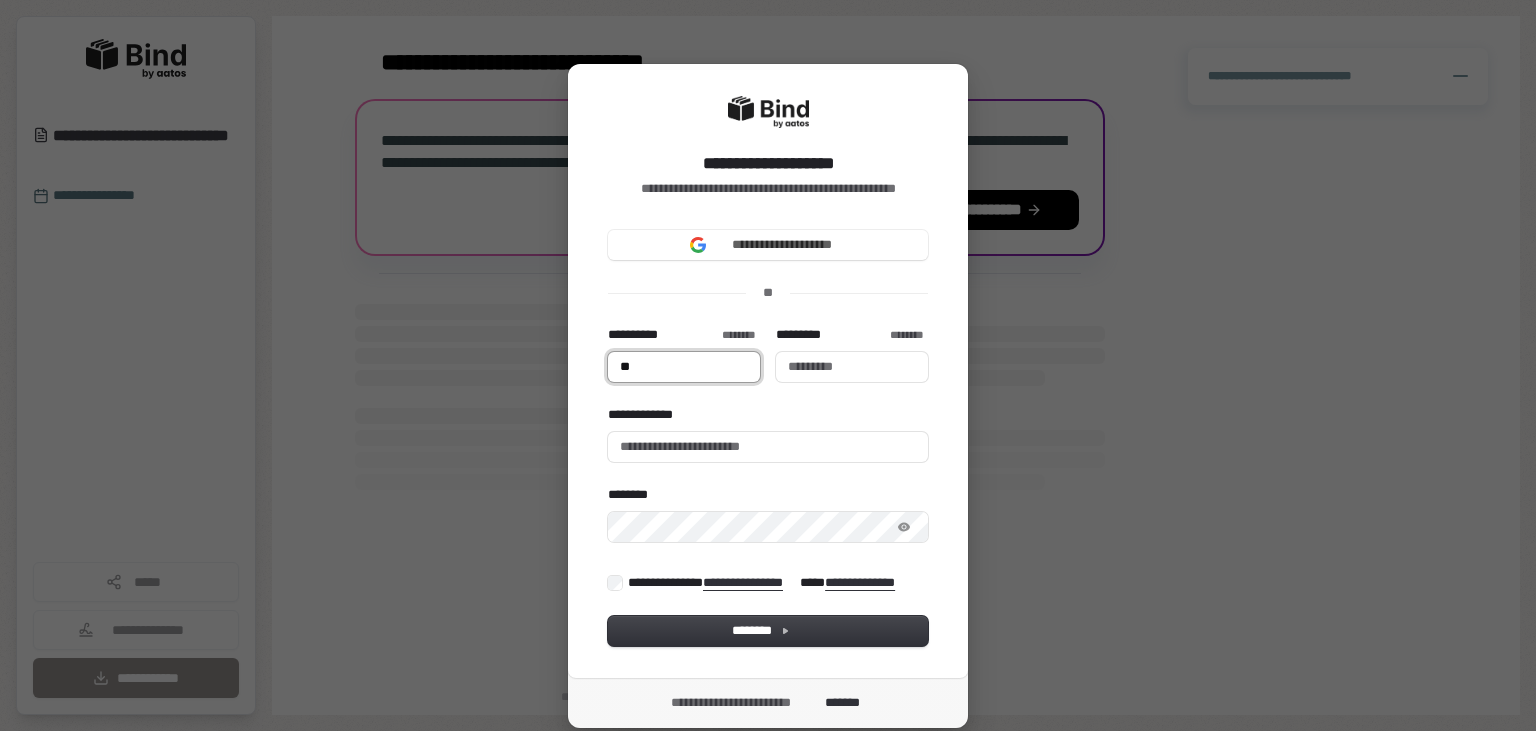 type on "***" 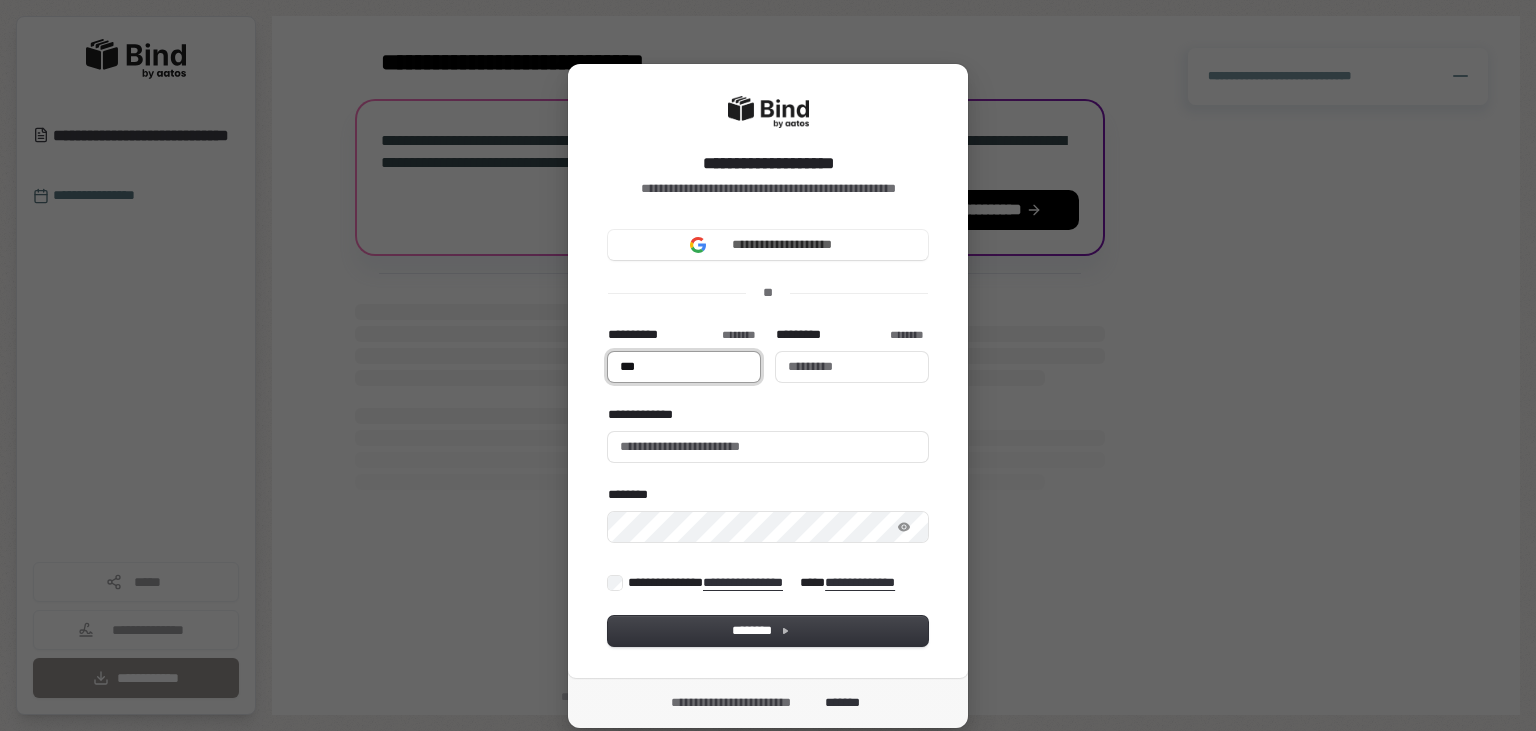 type on "****" 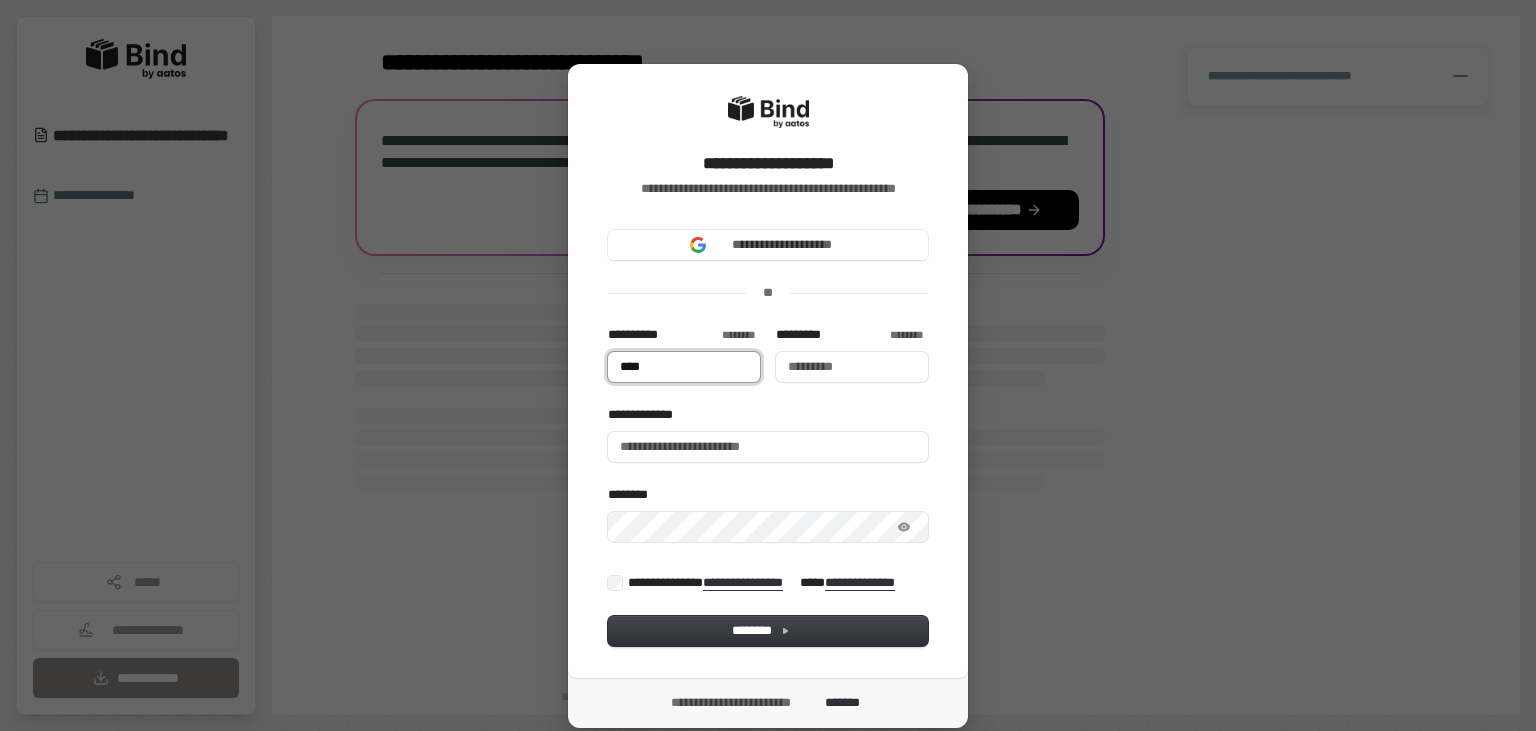type on "*****" 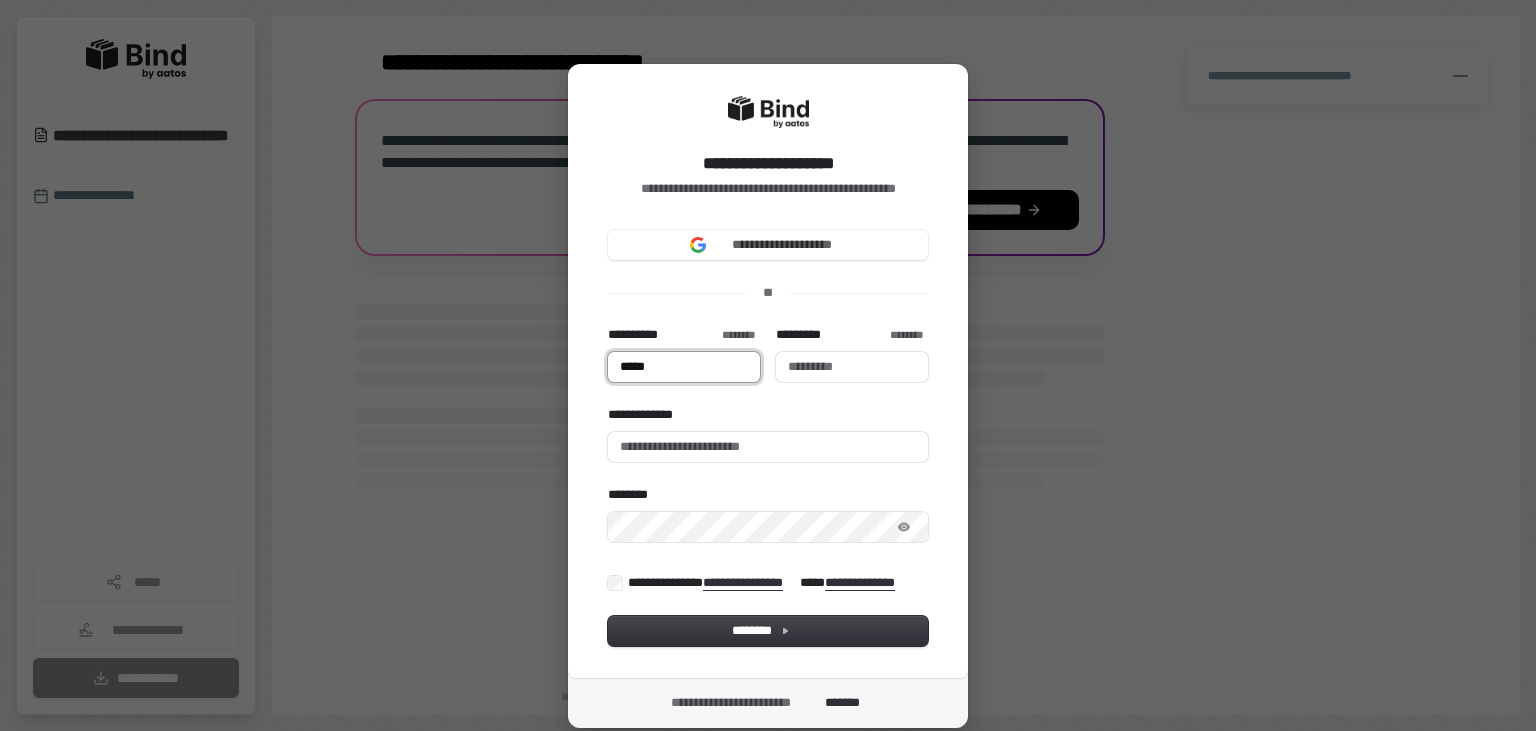 type 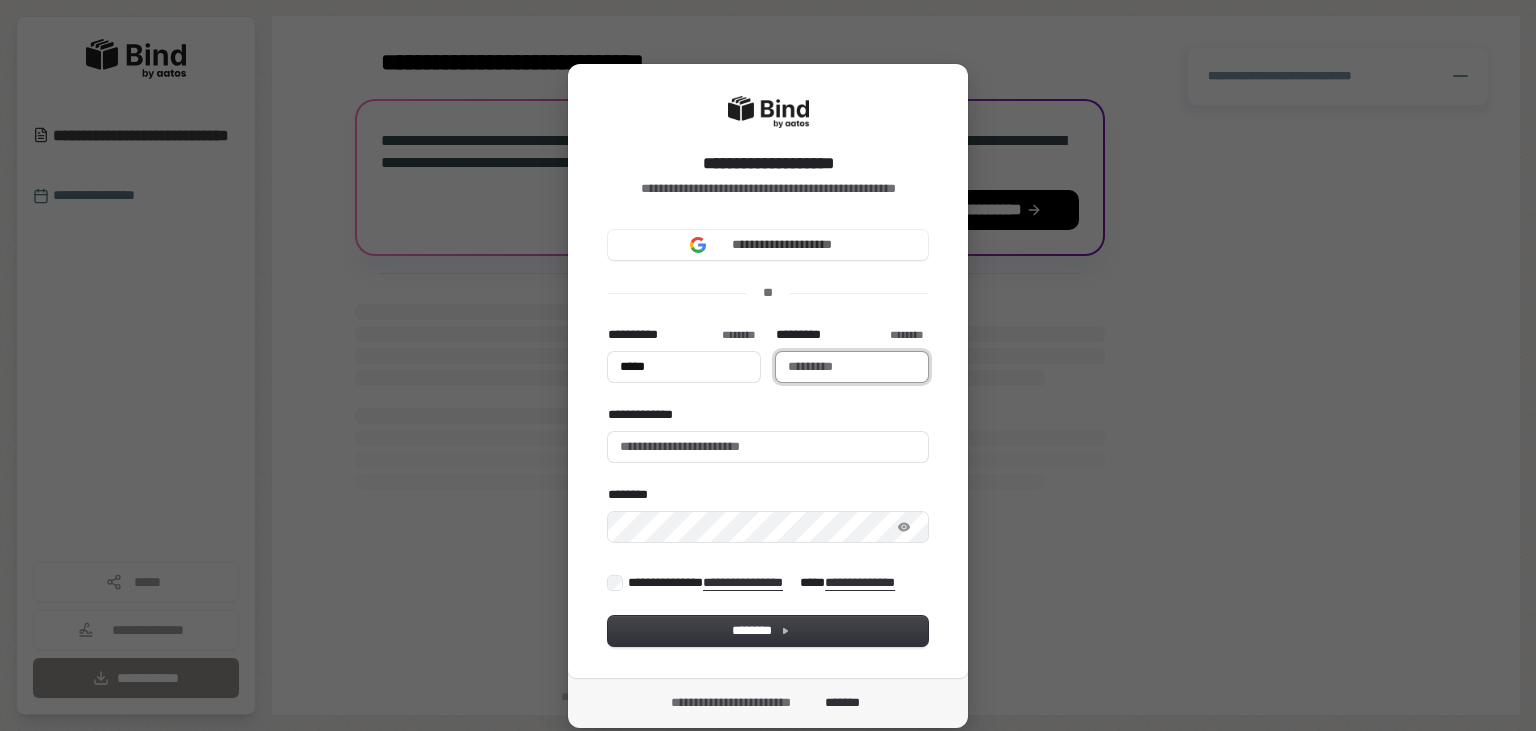 type on "*****" 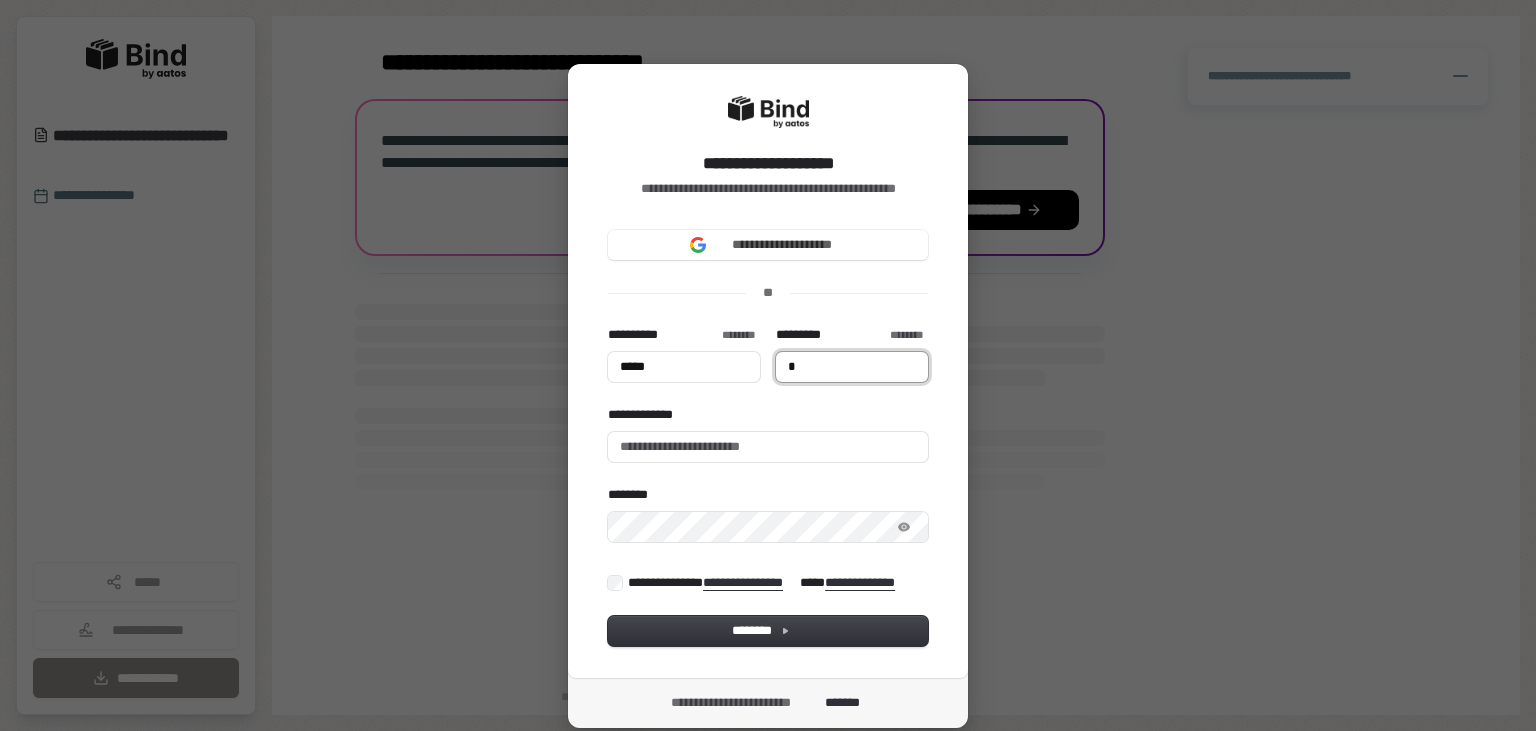 type on "*****" 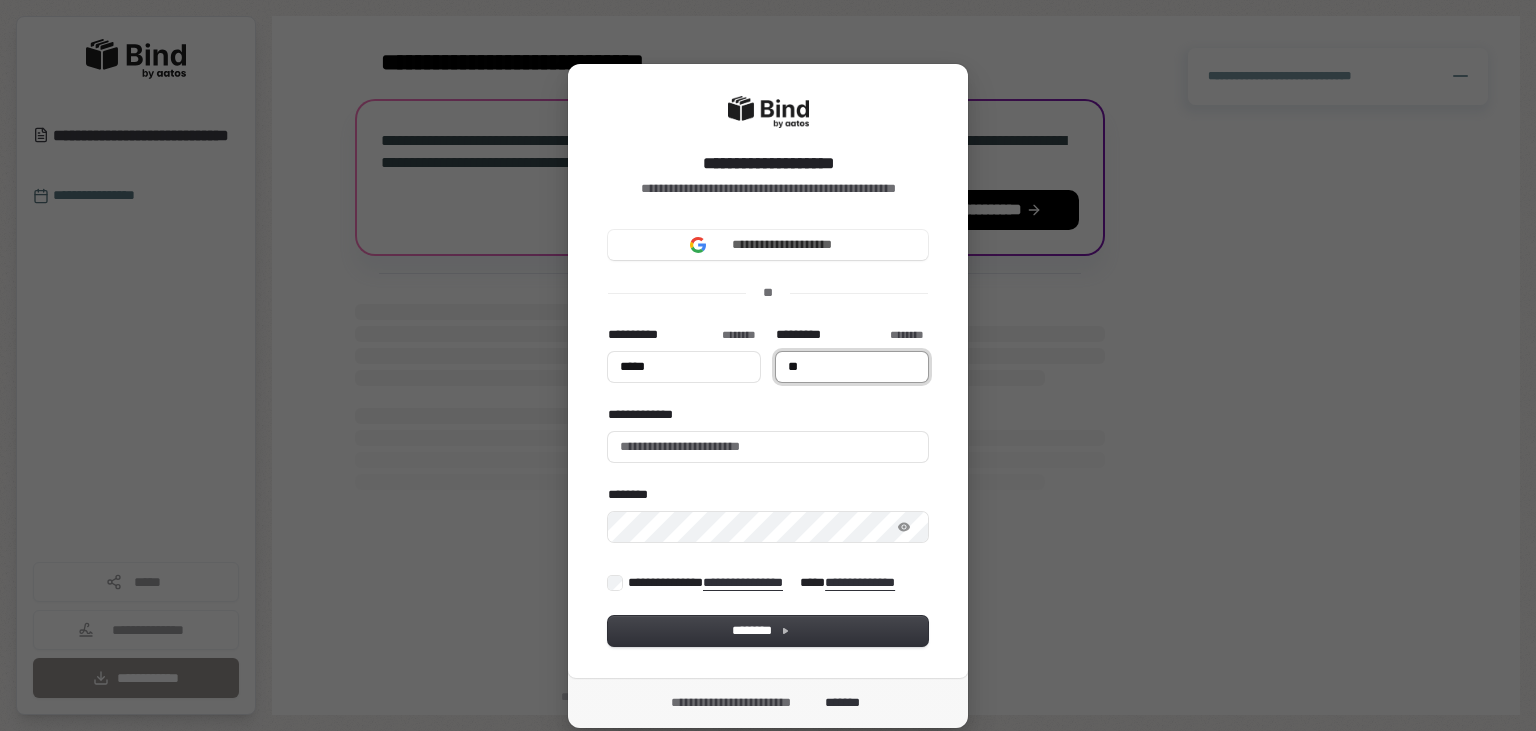 type on "*****" 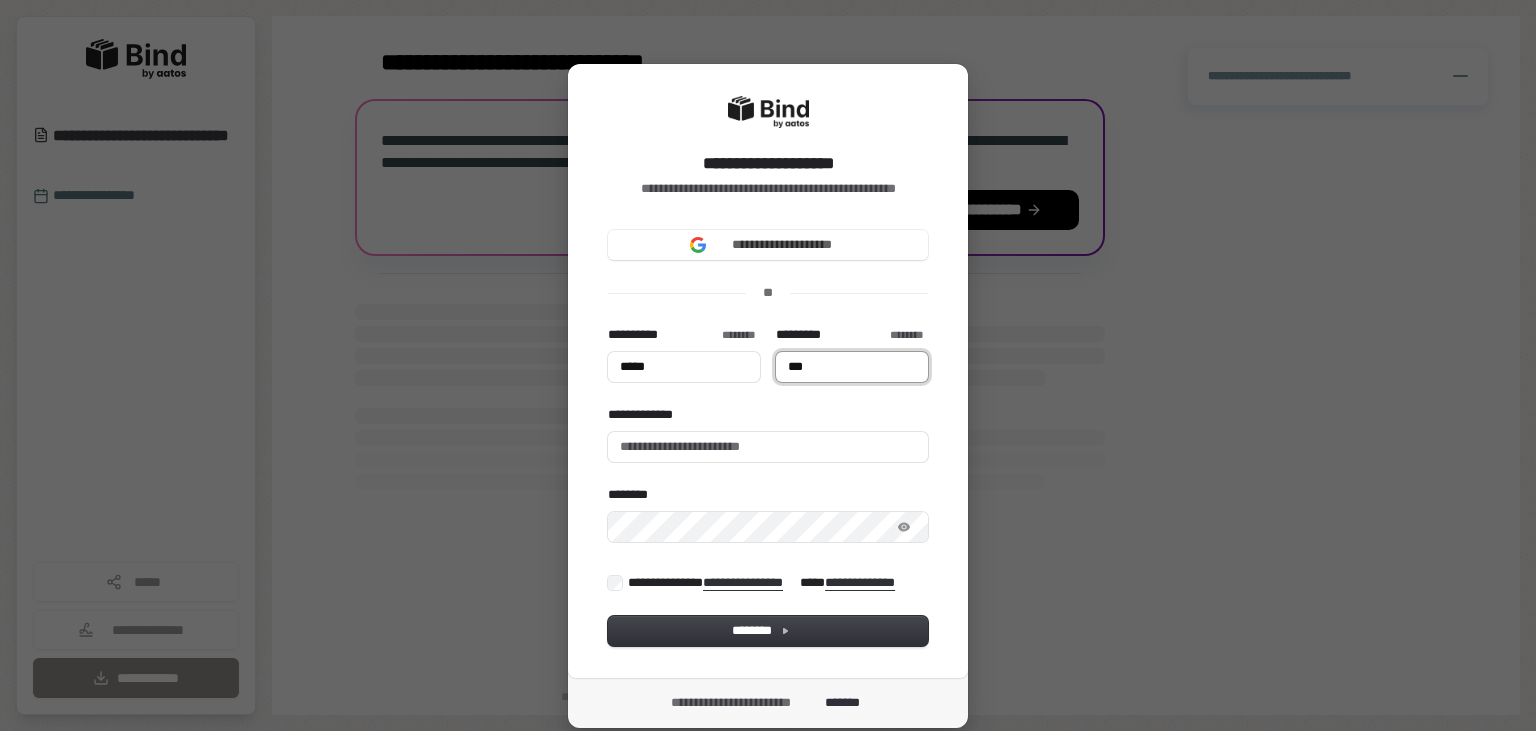 type on "*****" 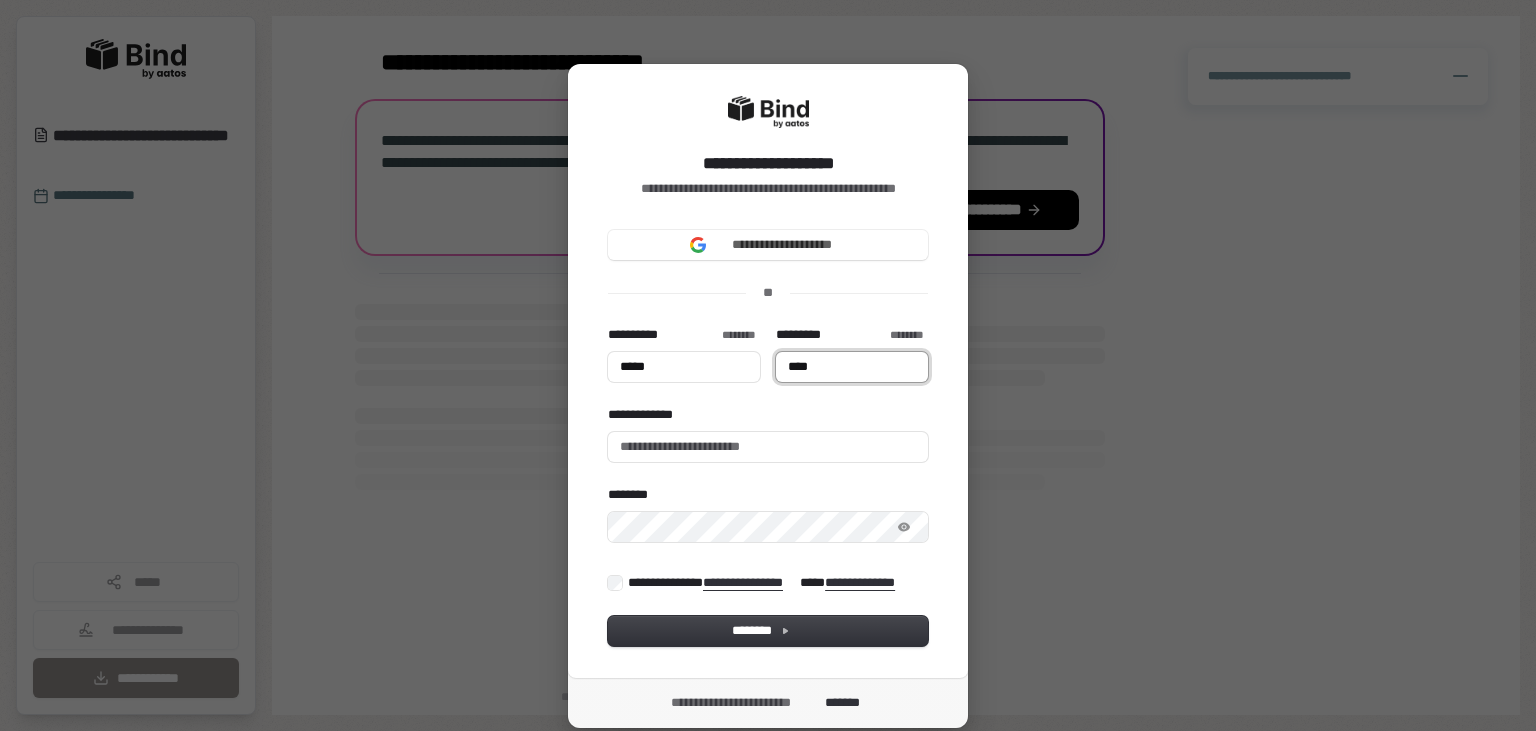 type on "*****" 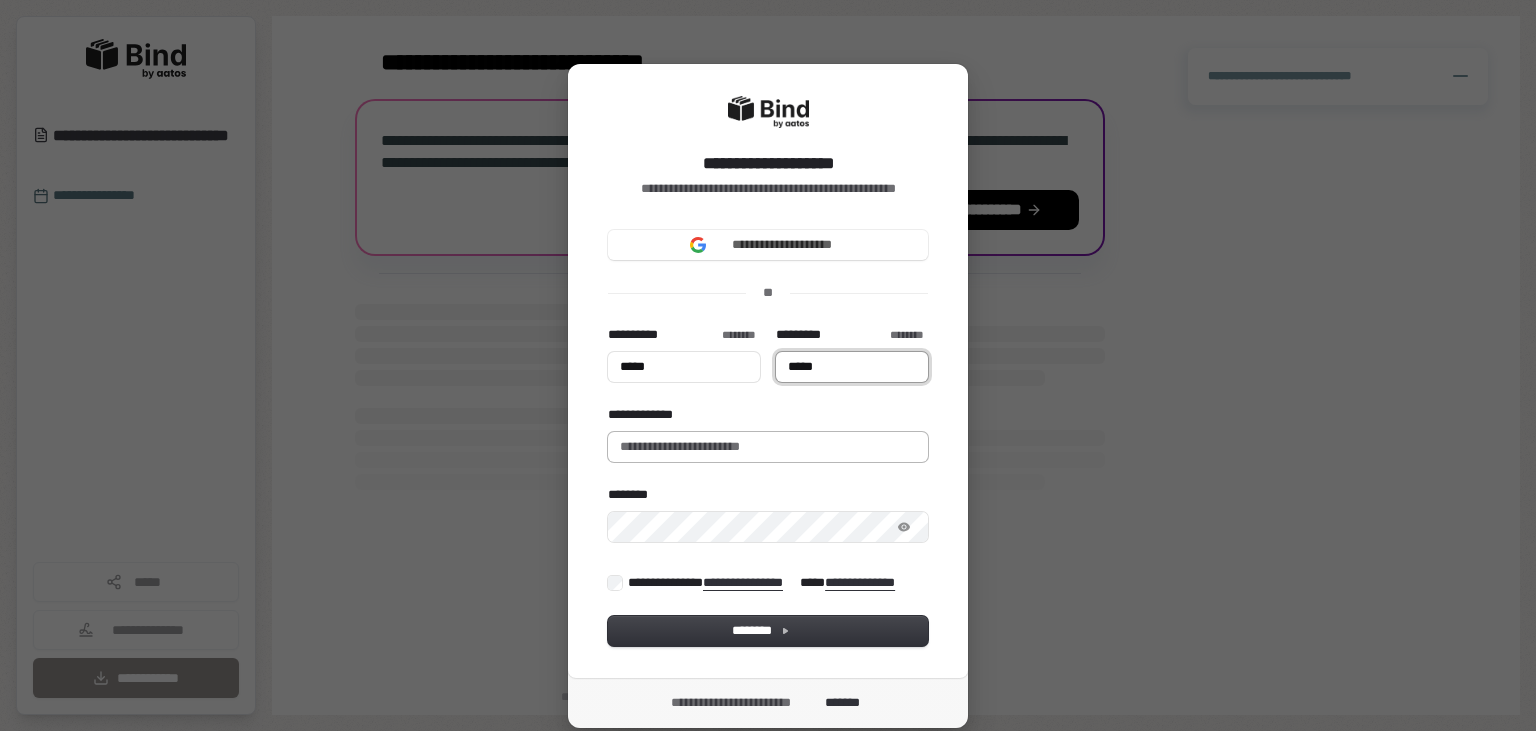 type on "*****" 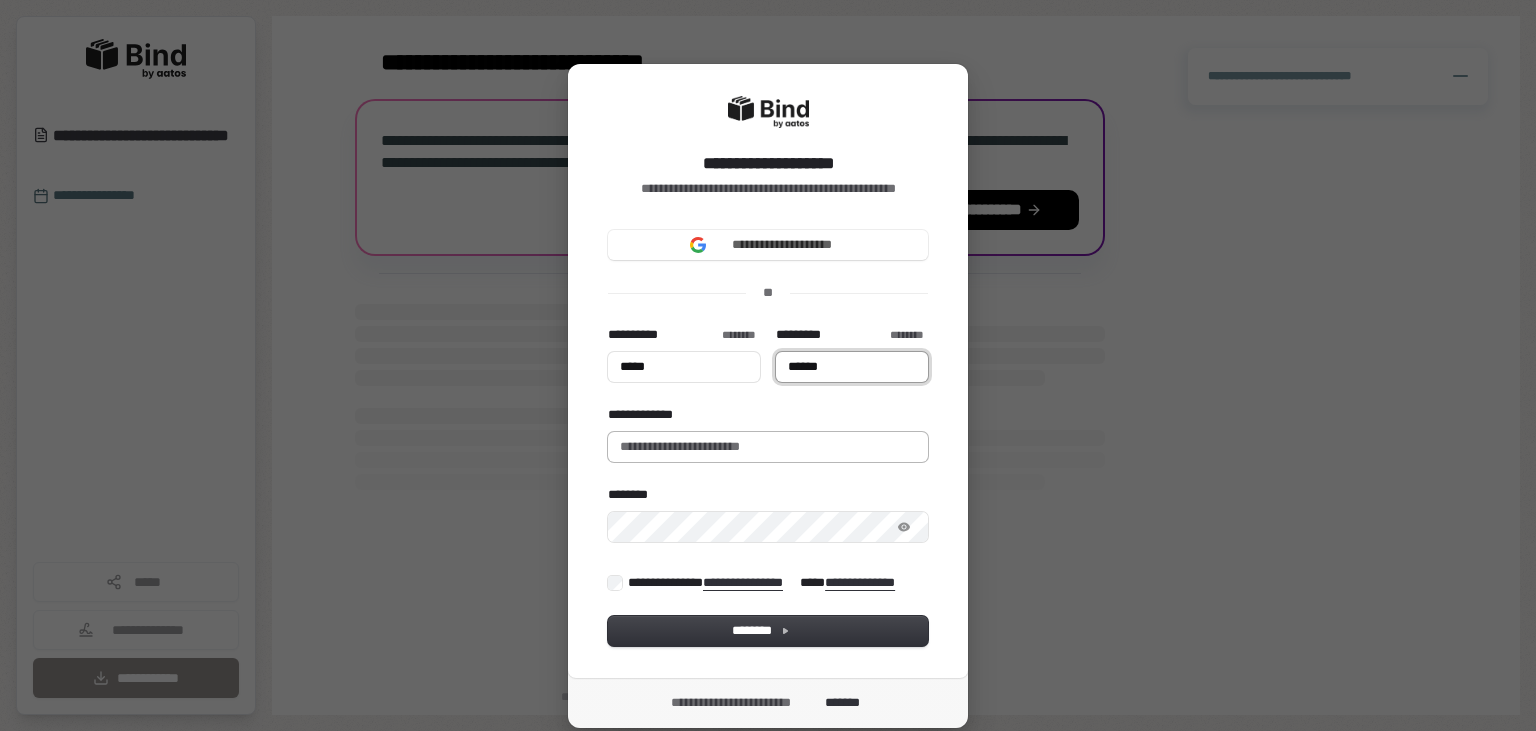 type on "*****" 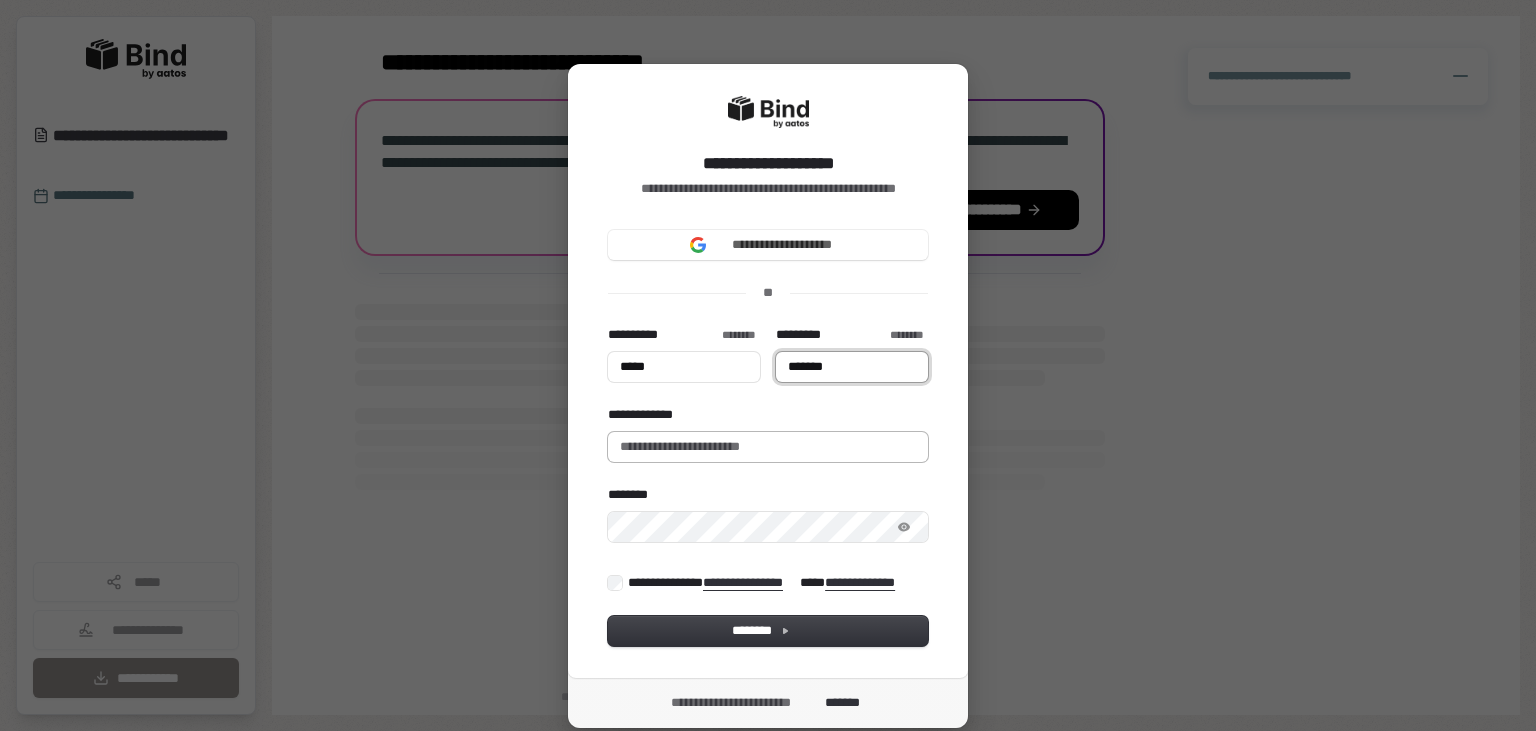 type on "*****" 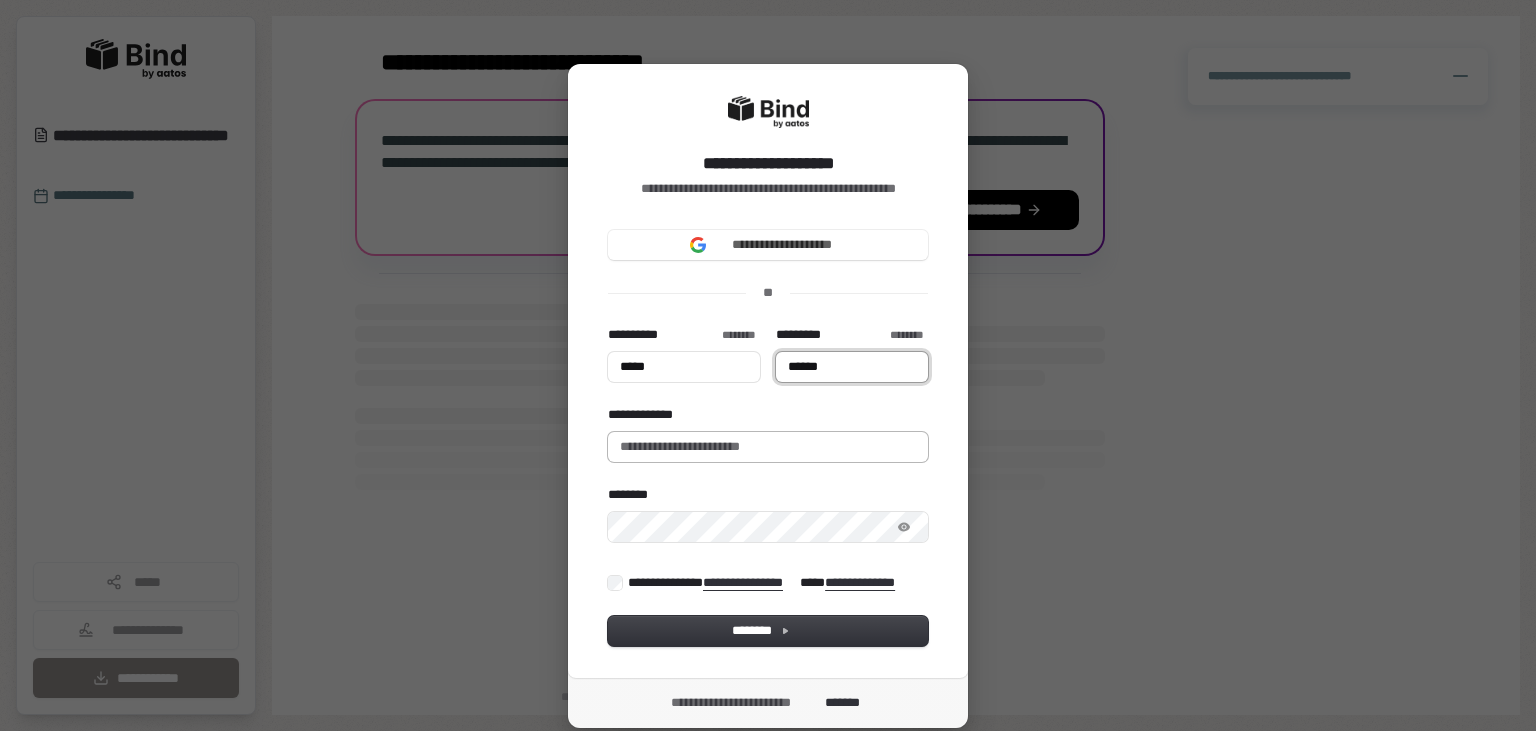 type on "*****" 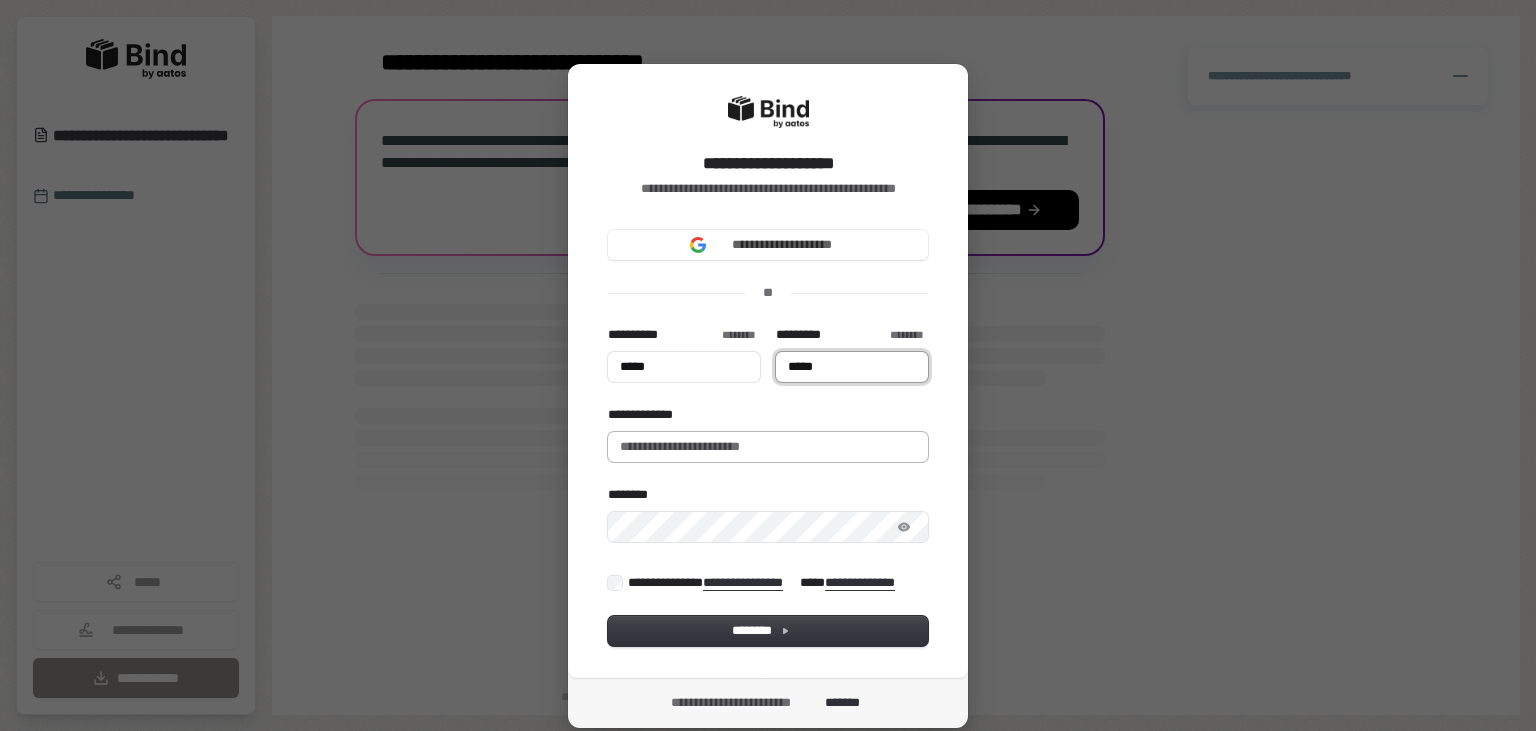 type on "*****" 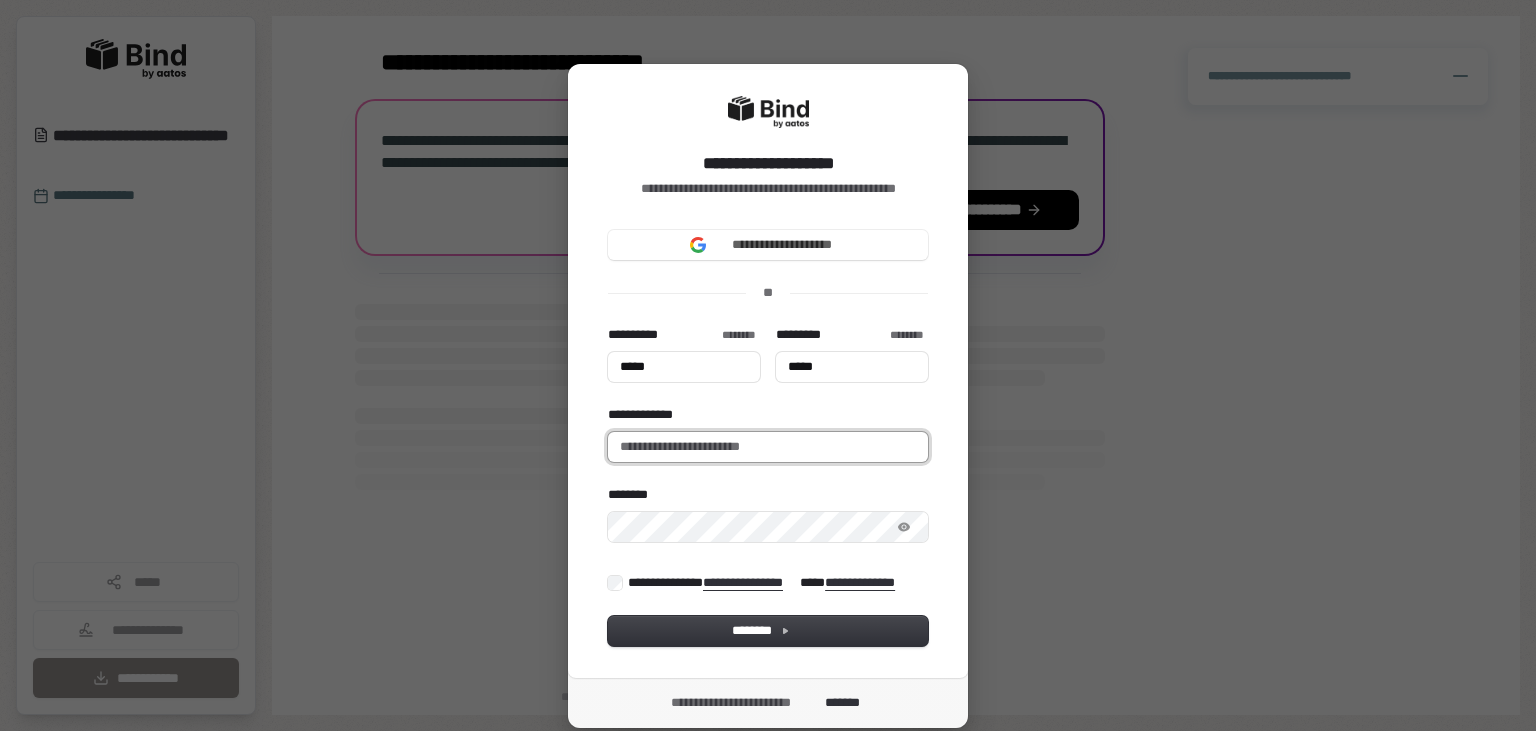 type on "*****" 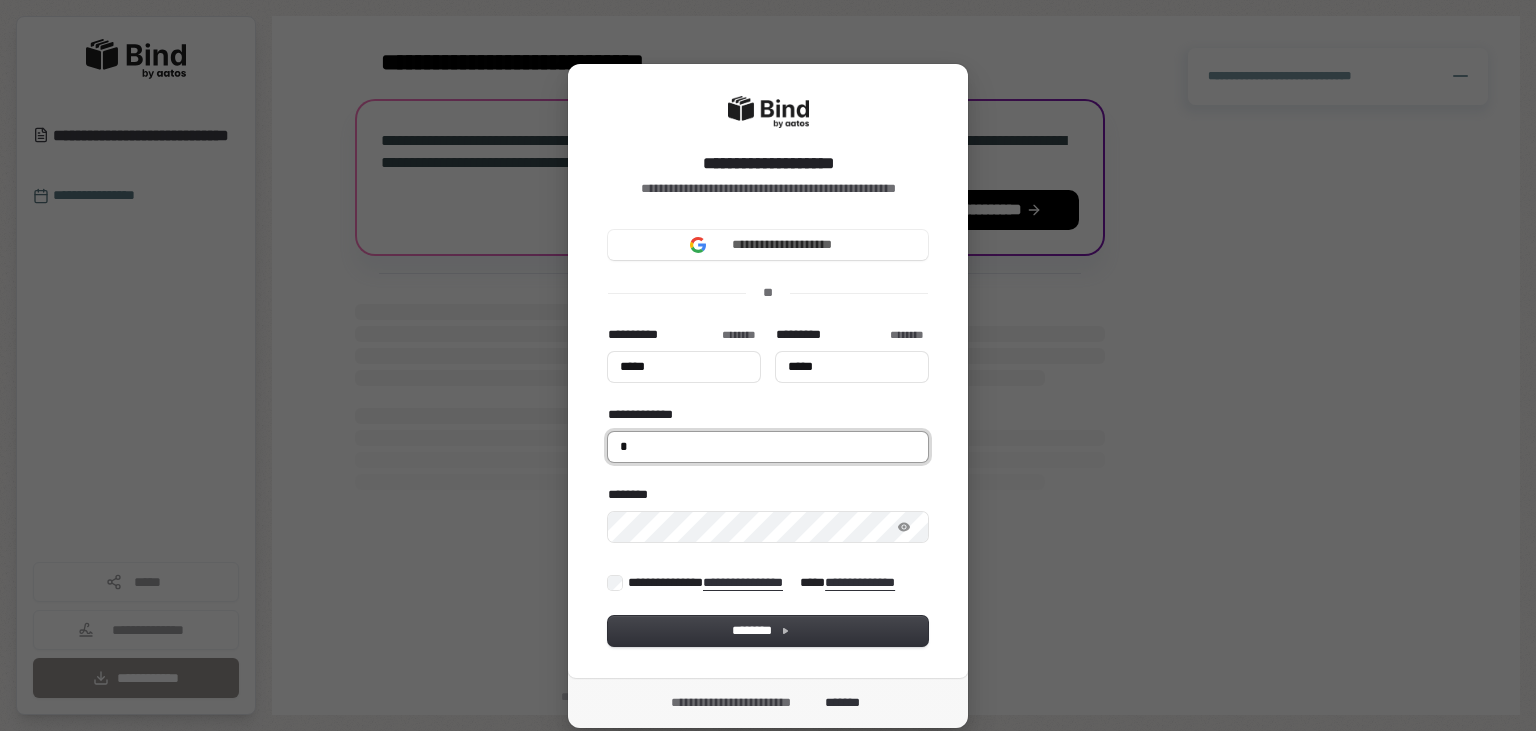 type on "*****" 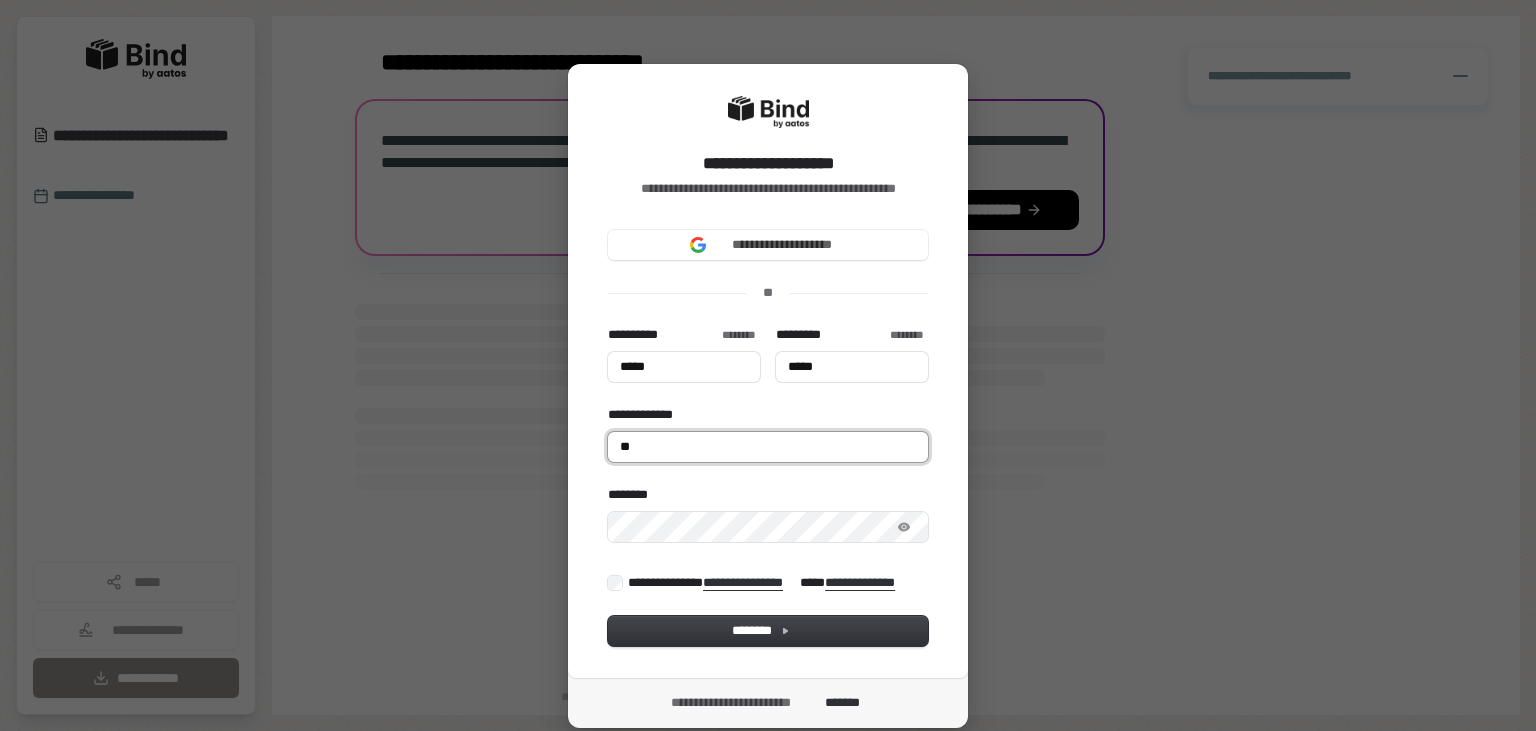type on "*****" 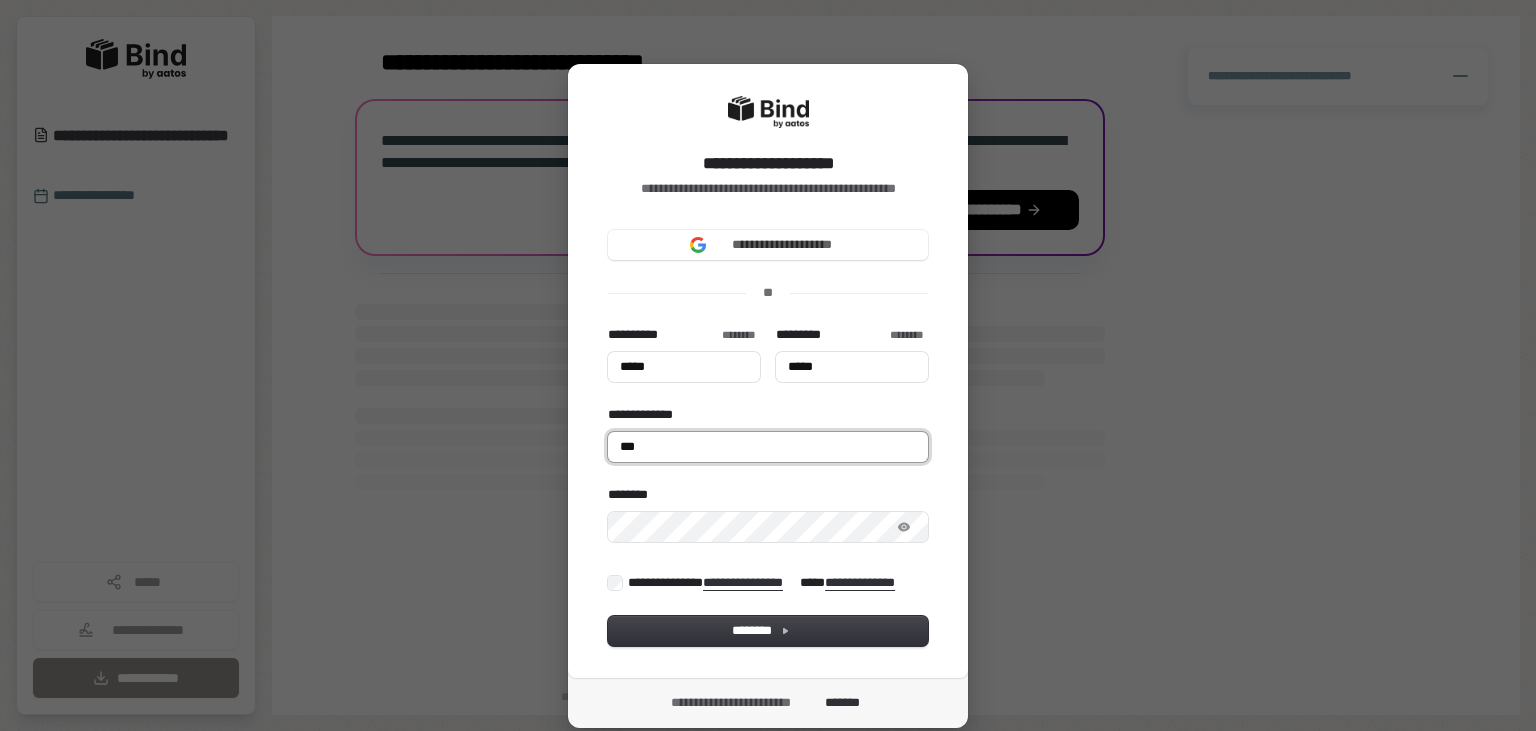 type on "*****" 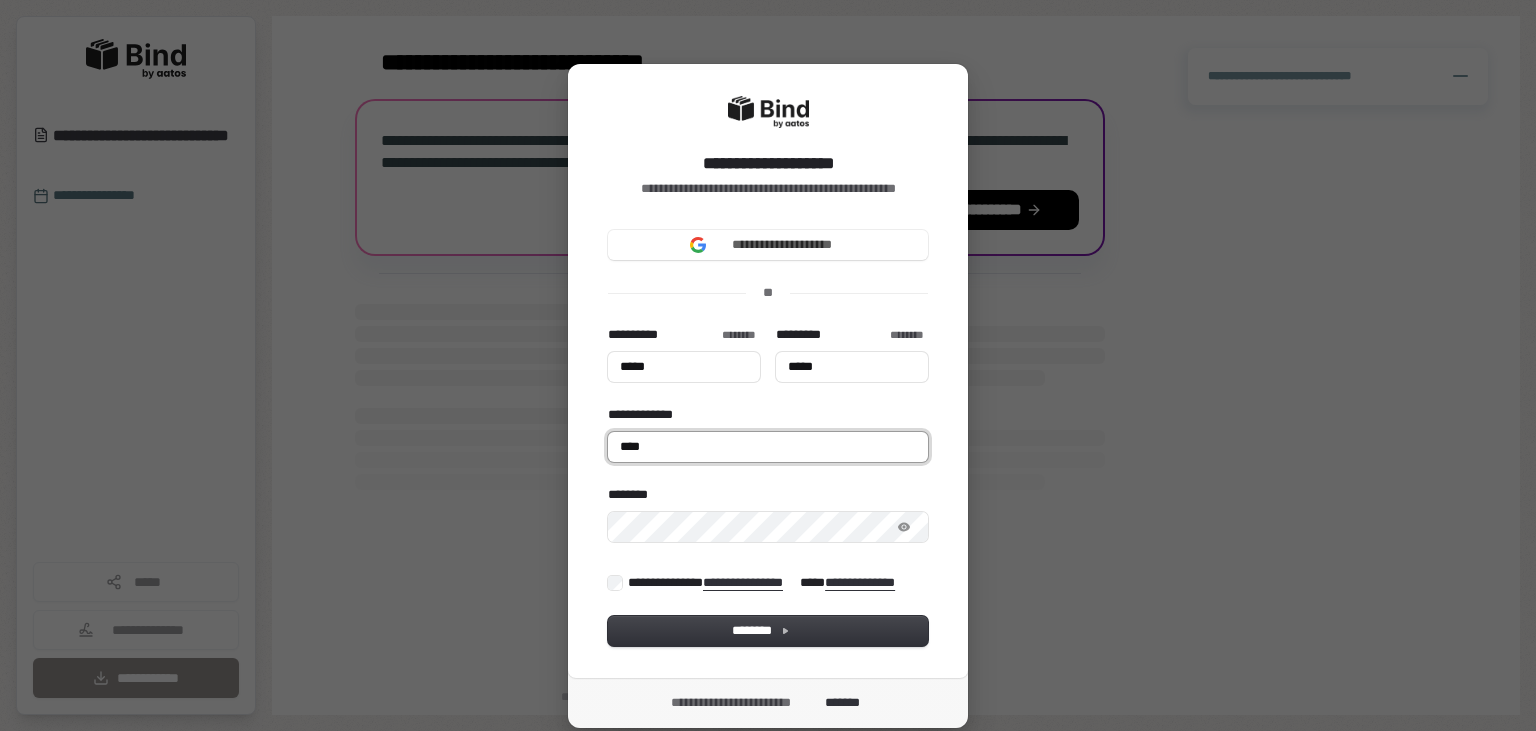 type on "*****" 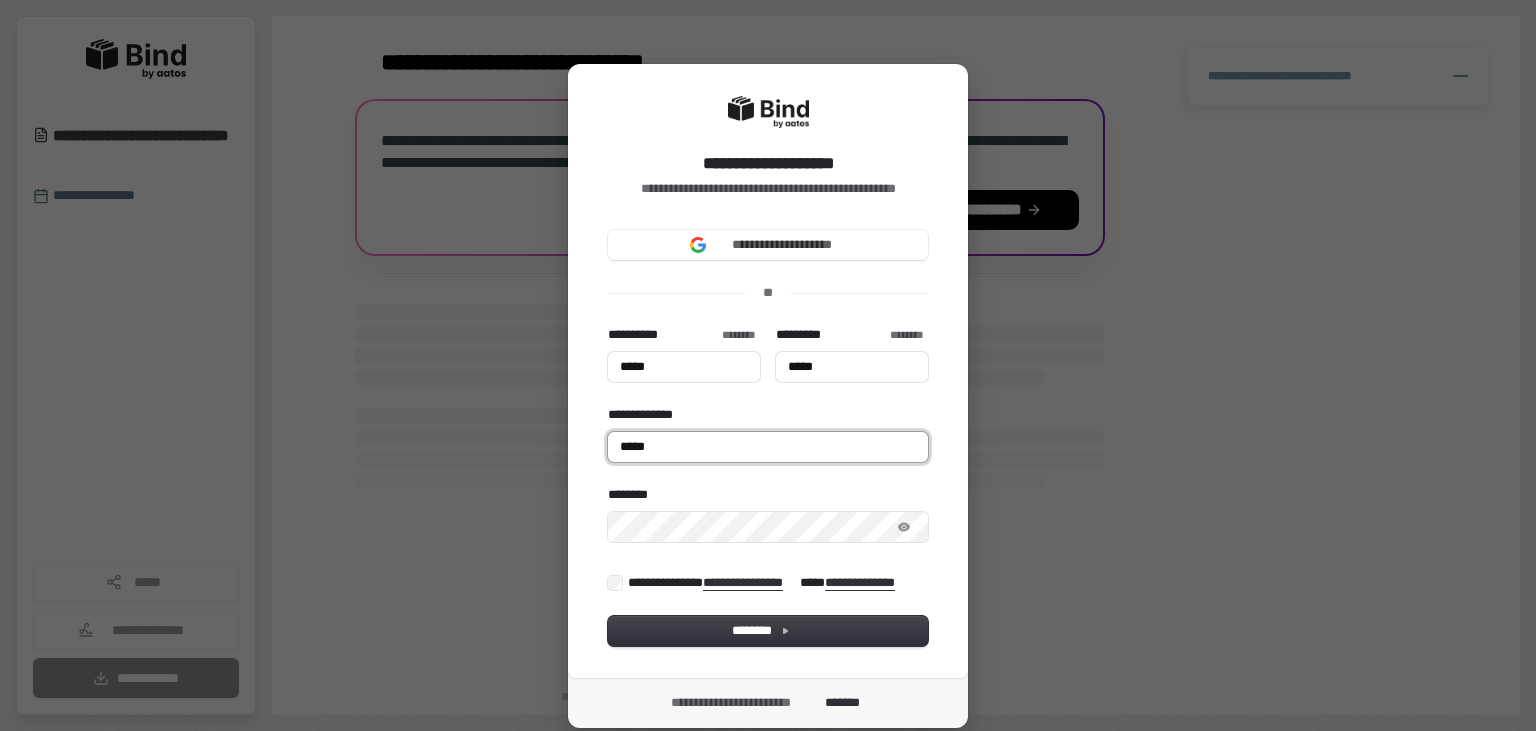 type on "*****" 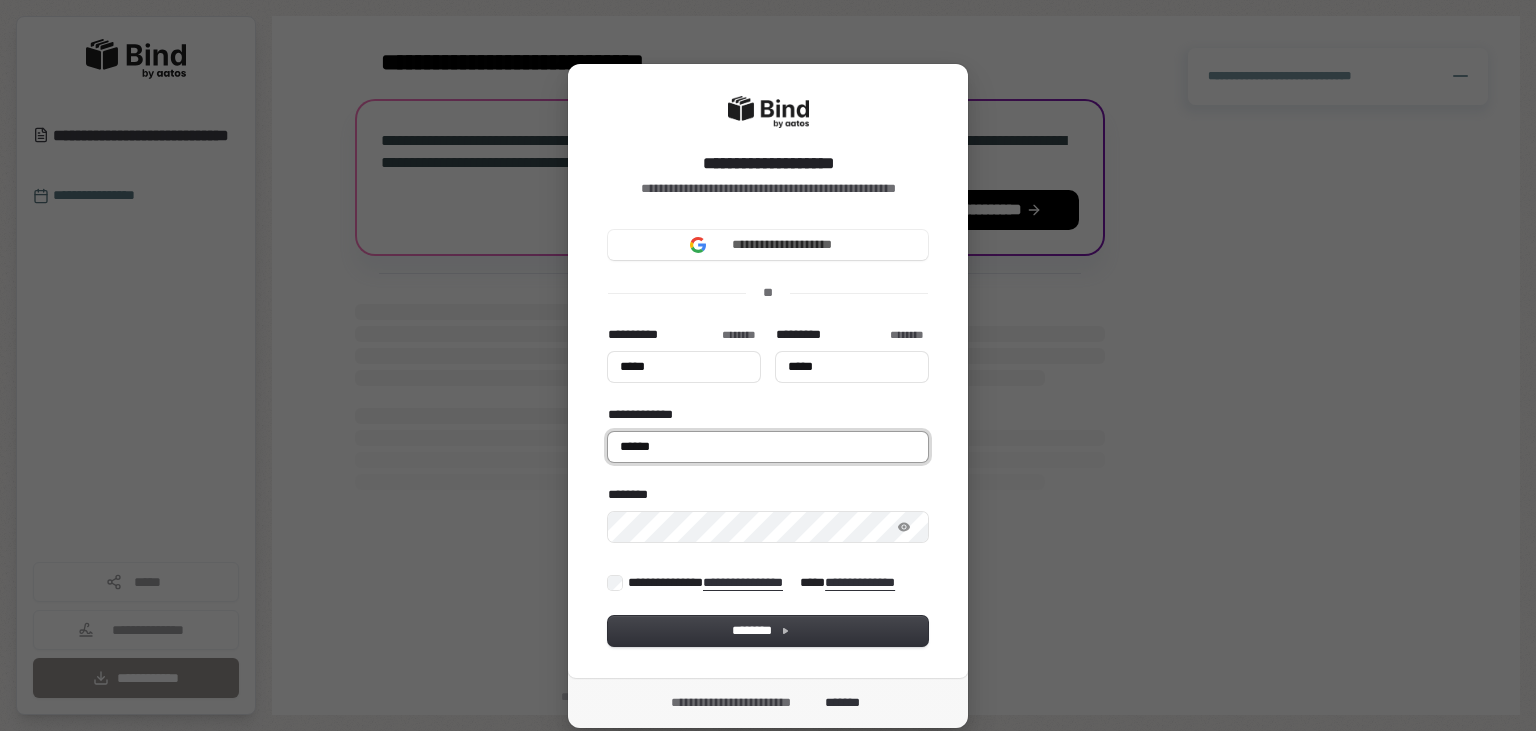 type on "*****" 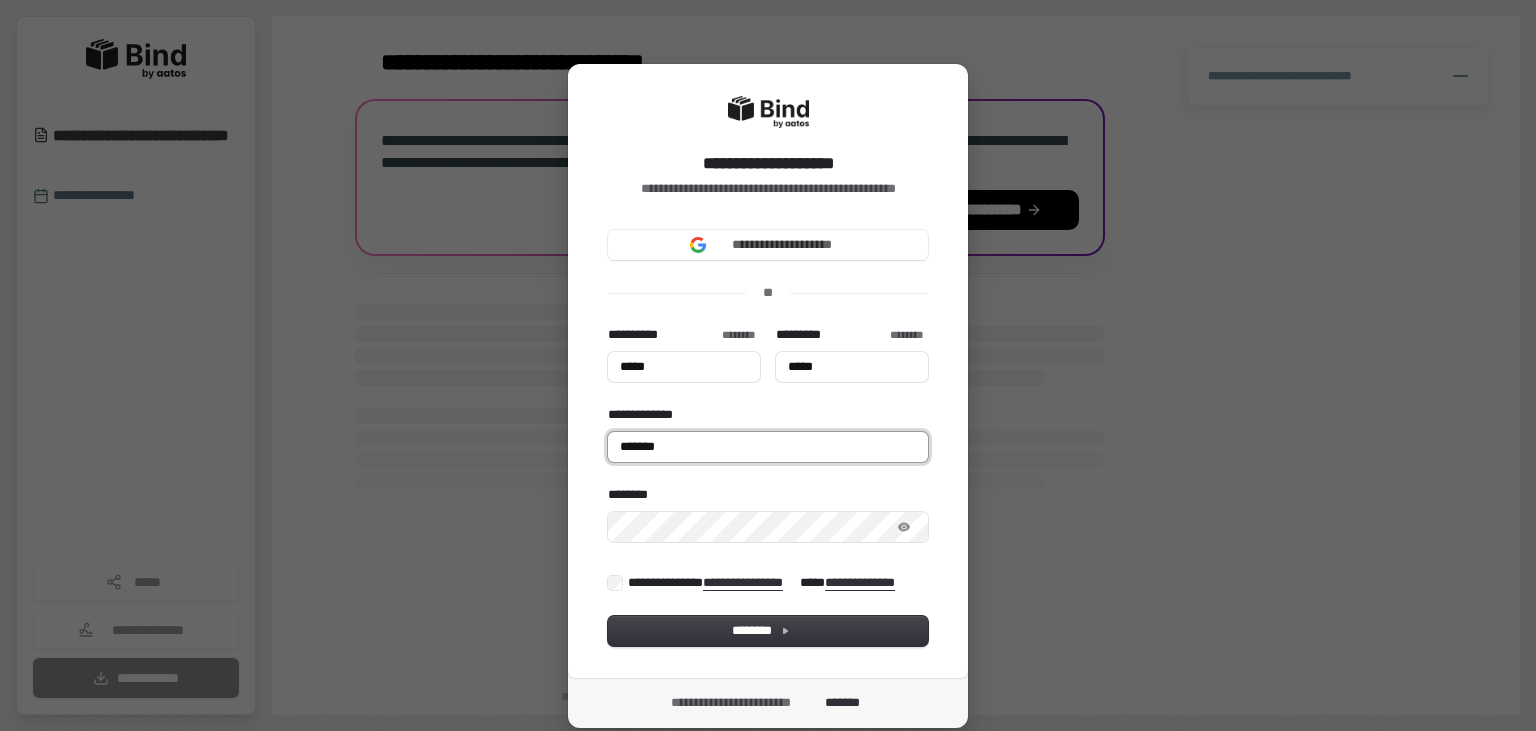 type on "*****" 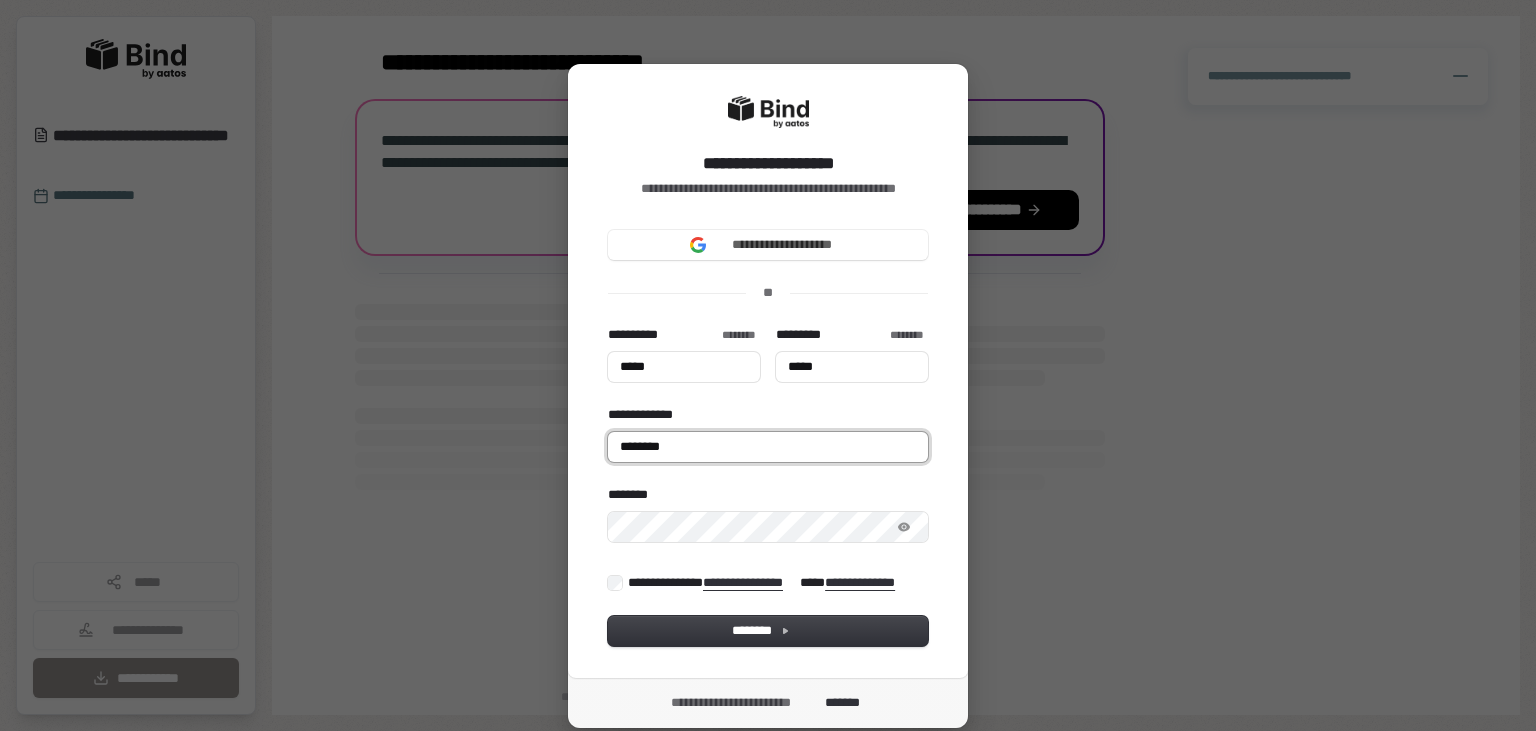 type on "*****" 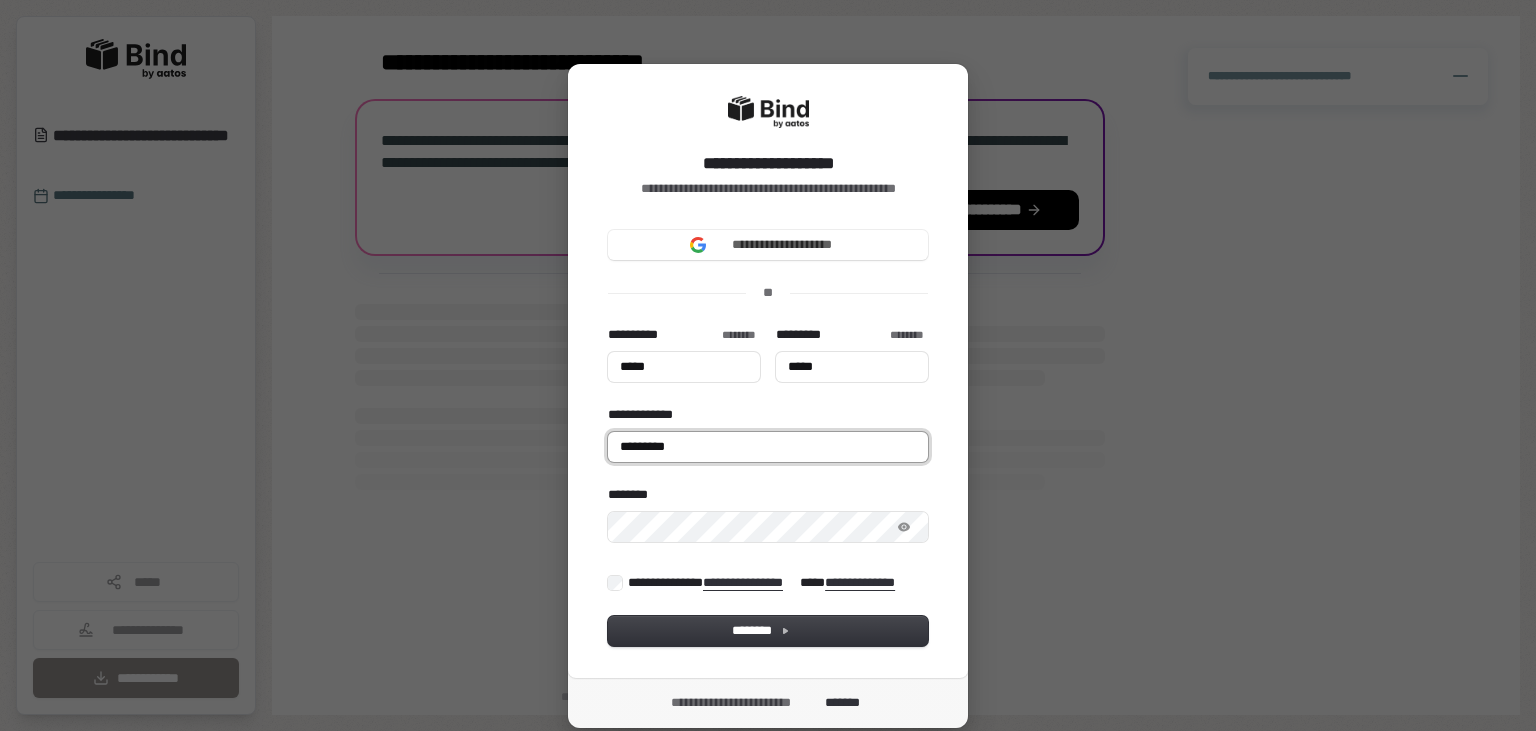 type on "*****" 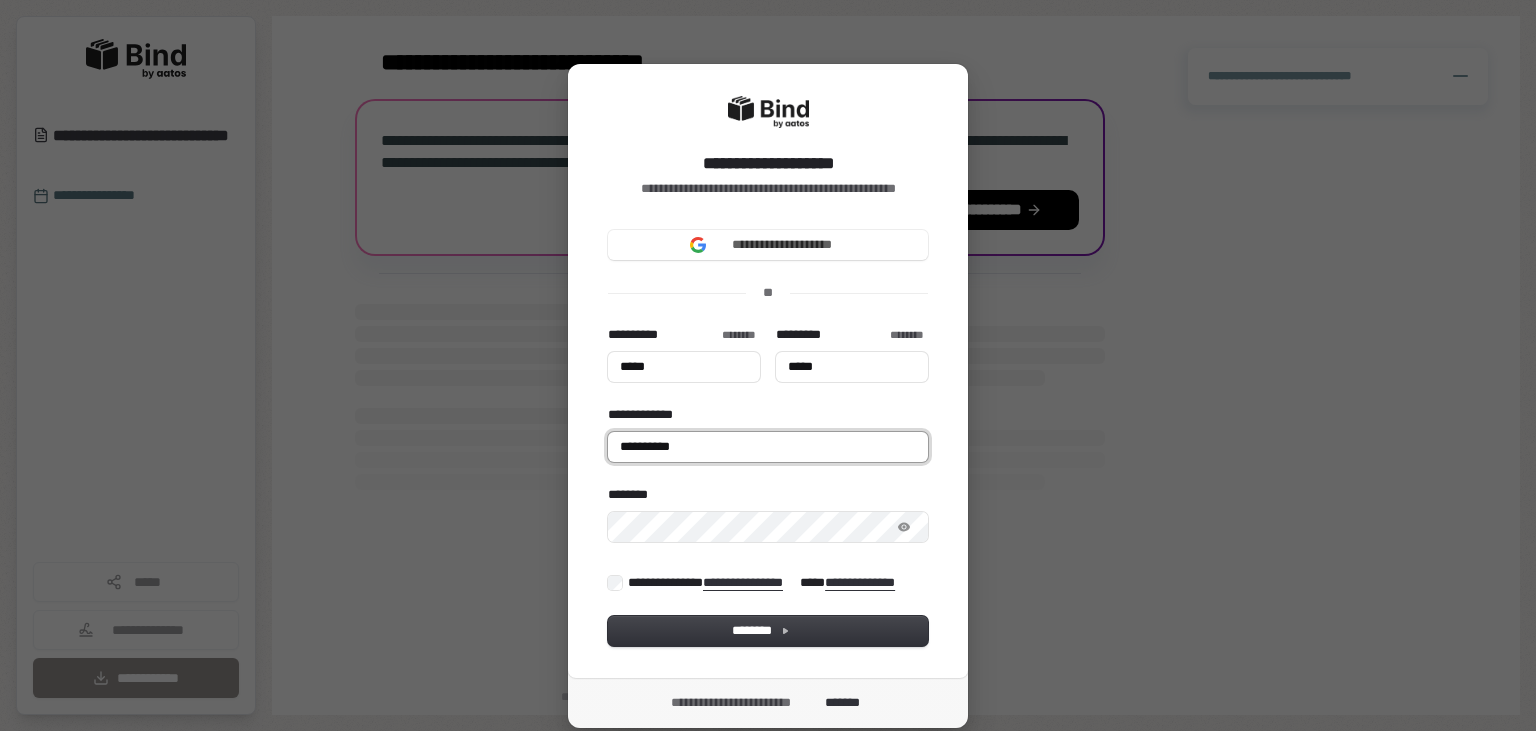 type on "*****" 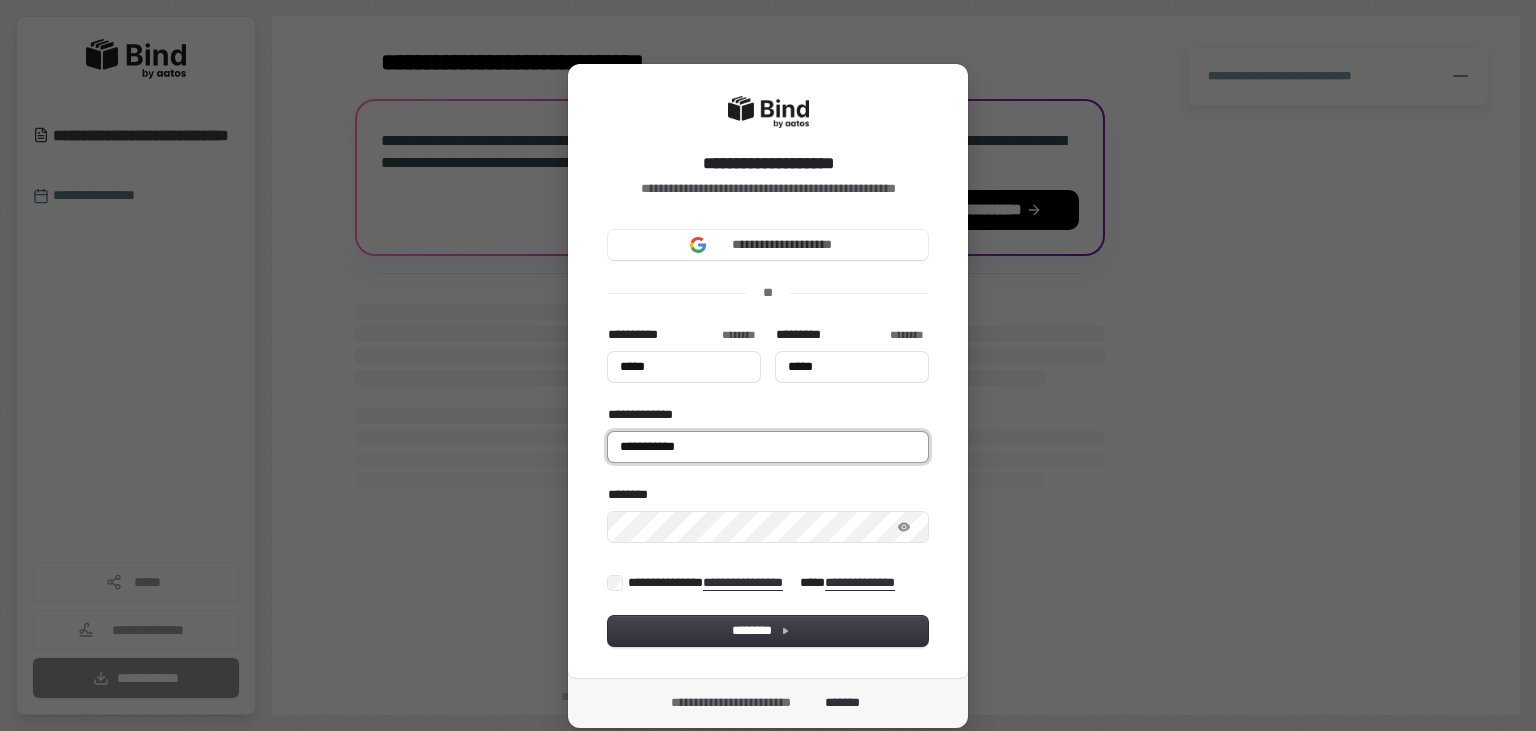 type on "*****" 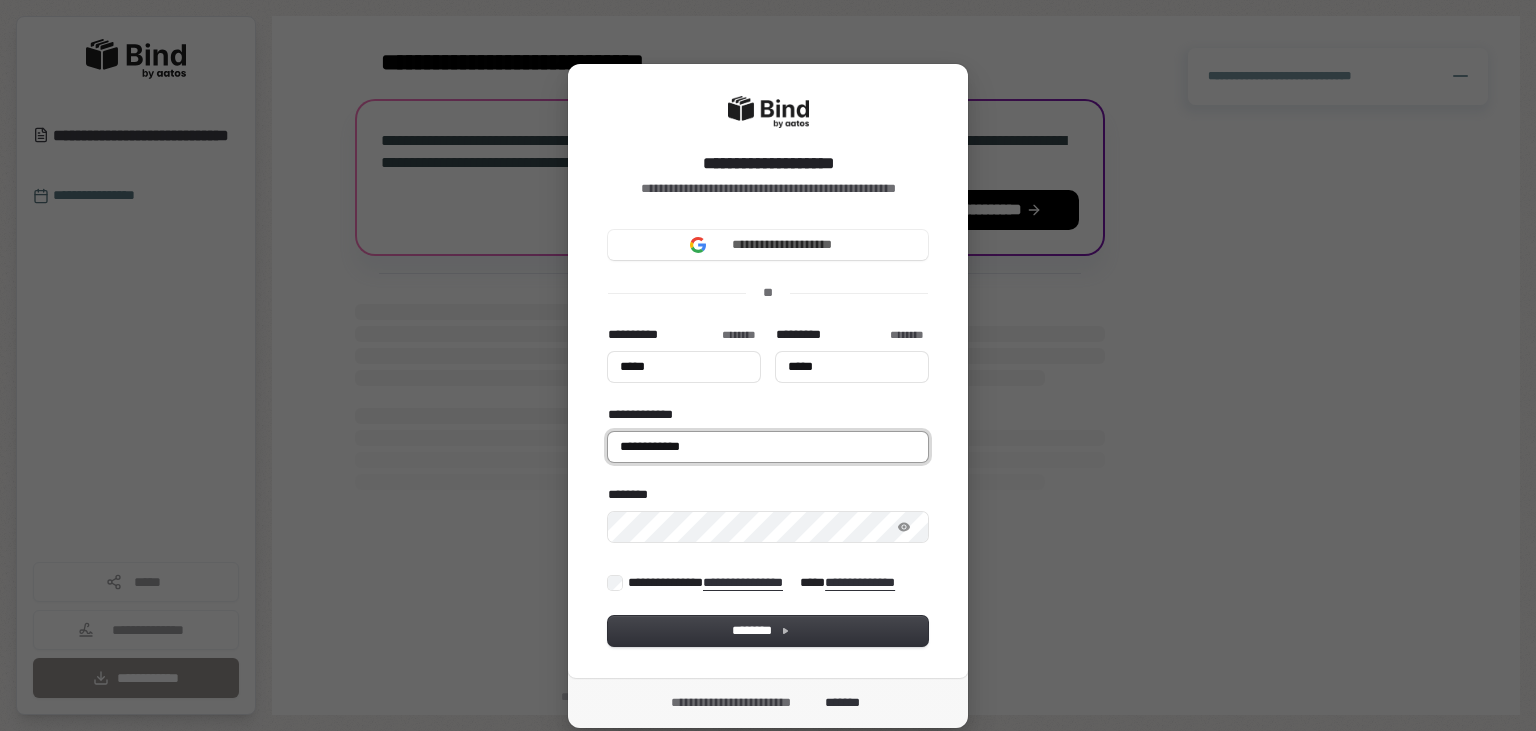type on "*****" 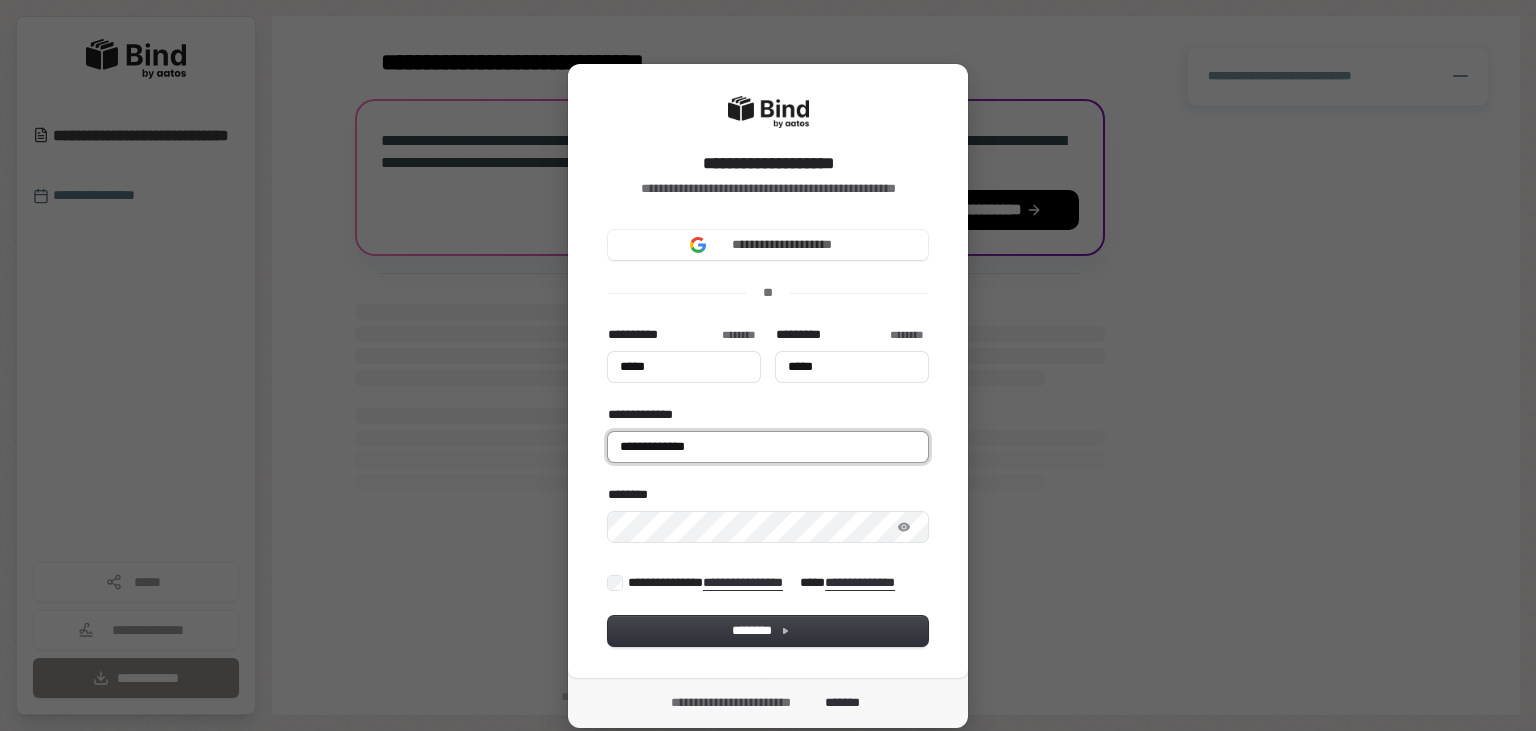 type on "*****" 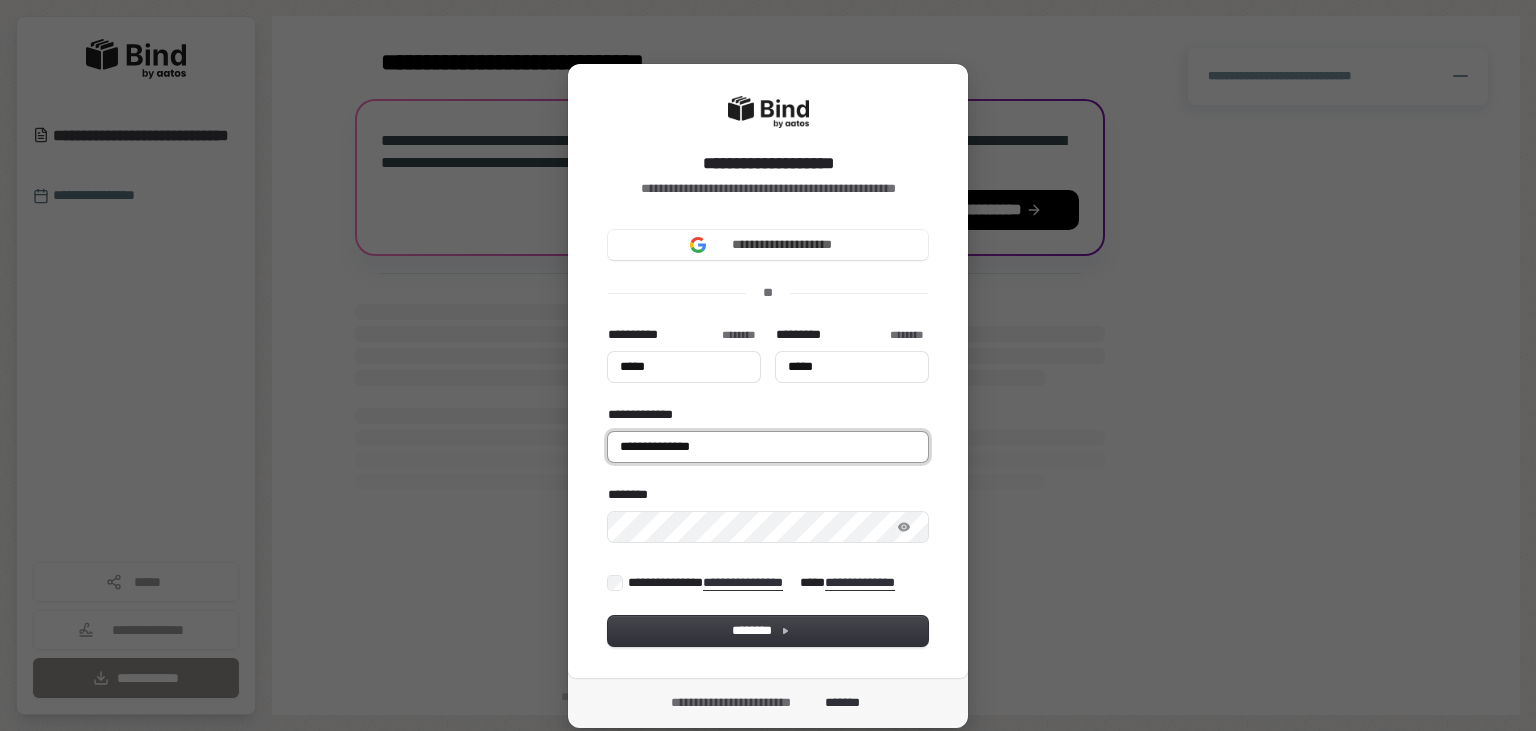type on "*****" 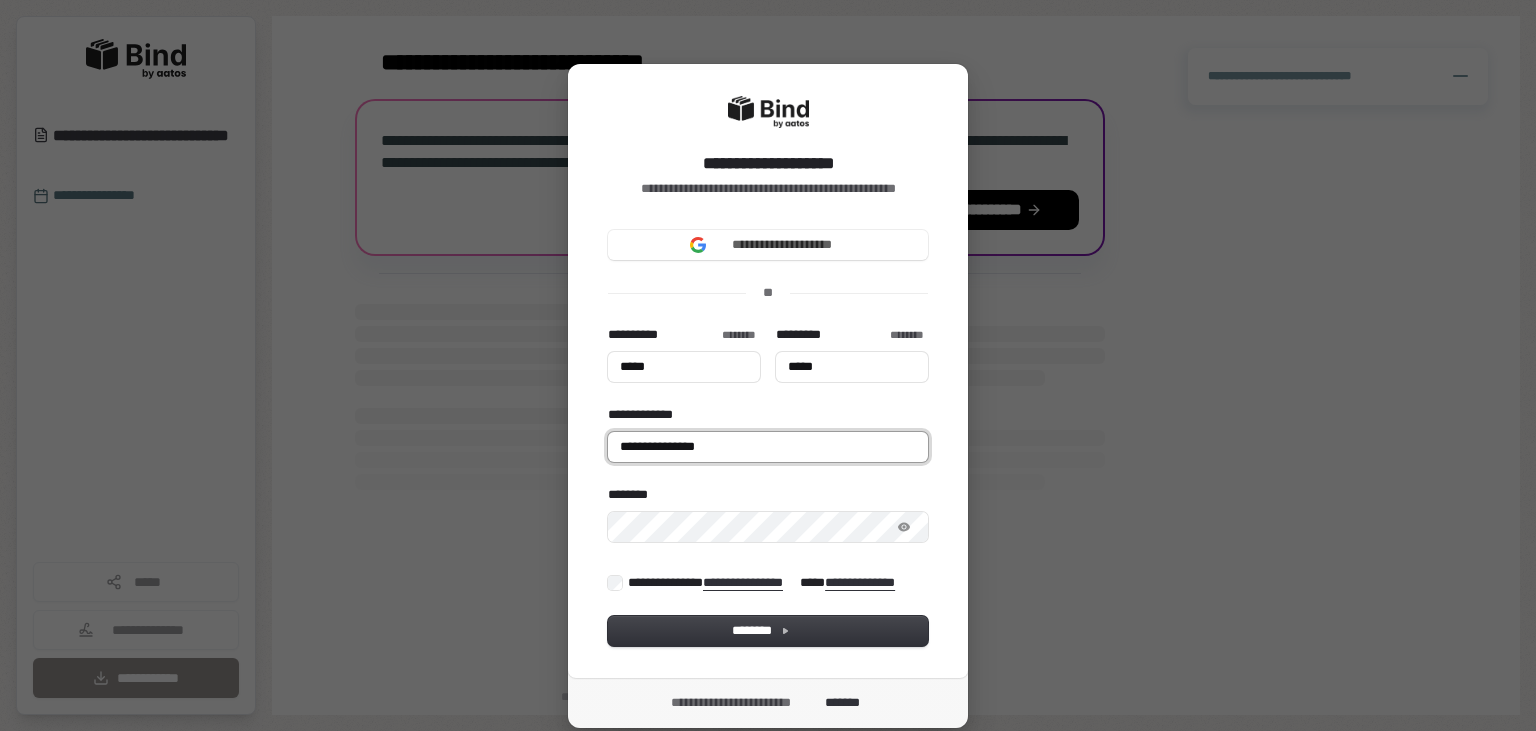 type on "*****" 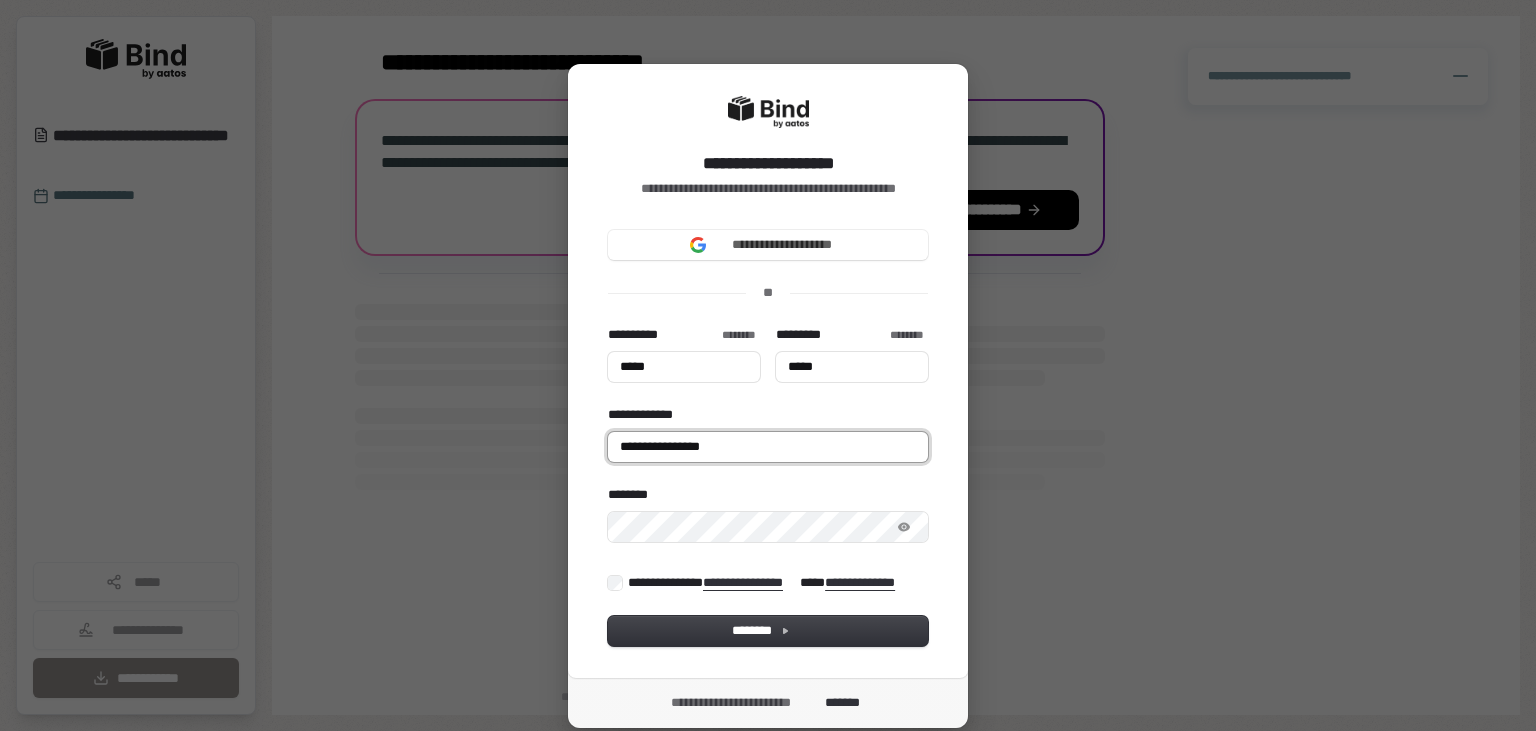 type on "*****" 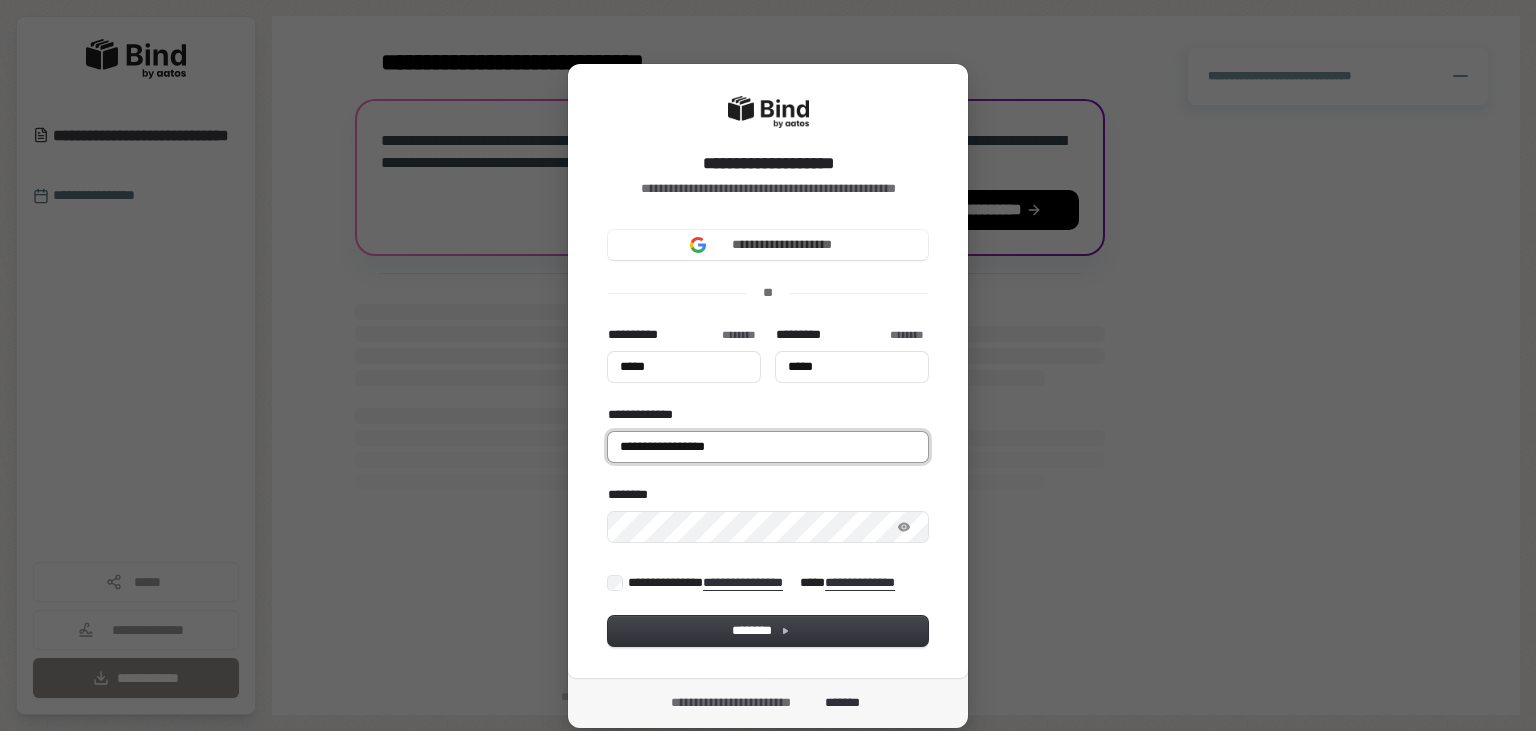 type on "*****" 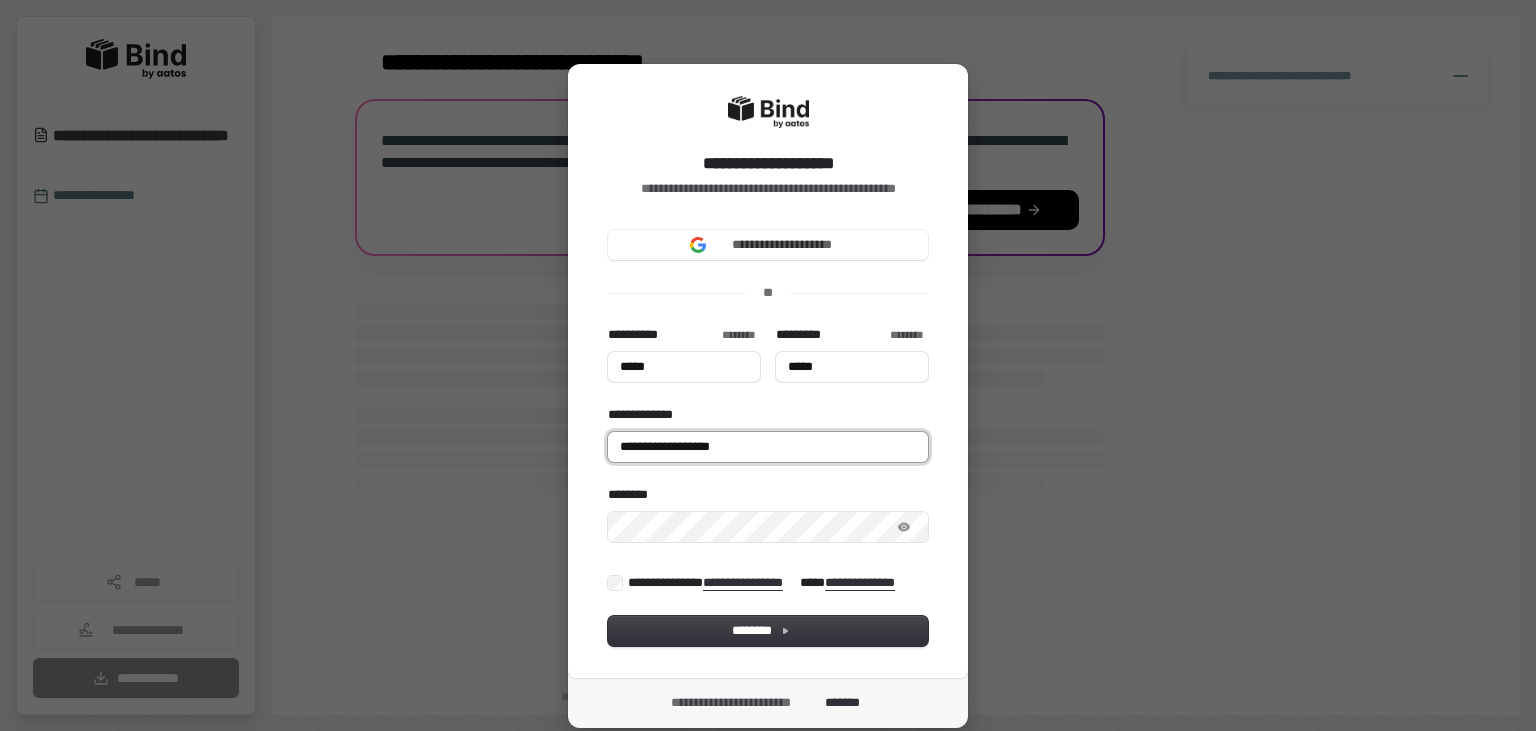 type on "*****" 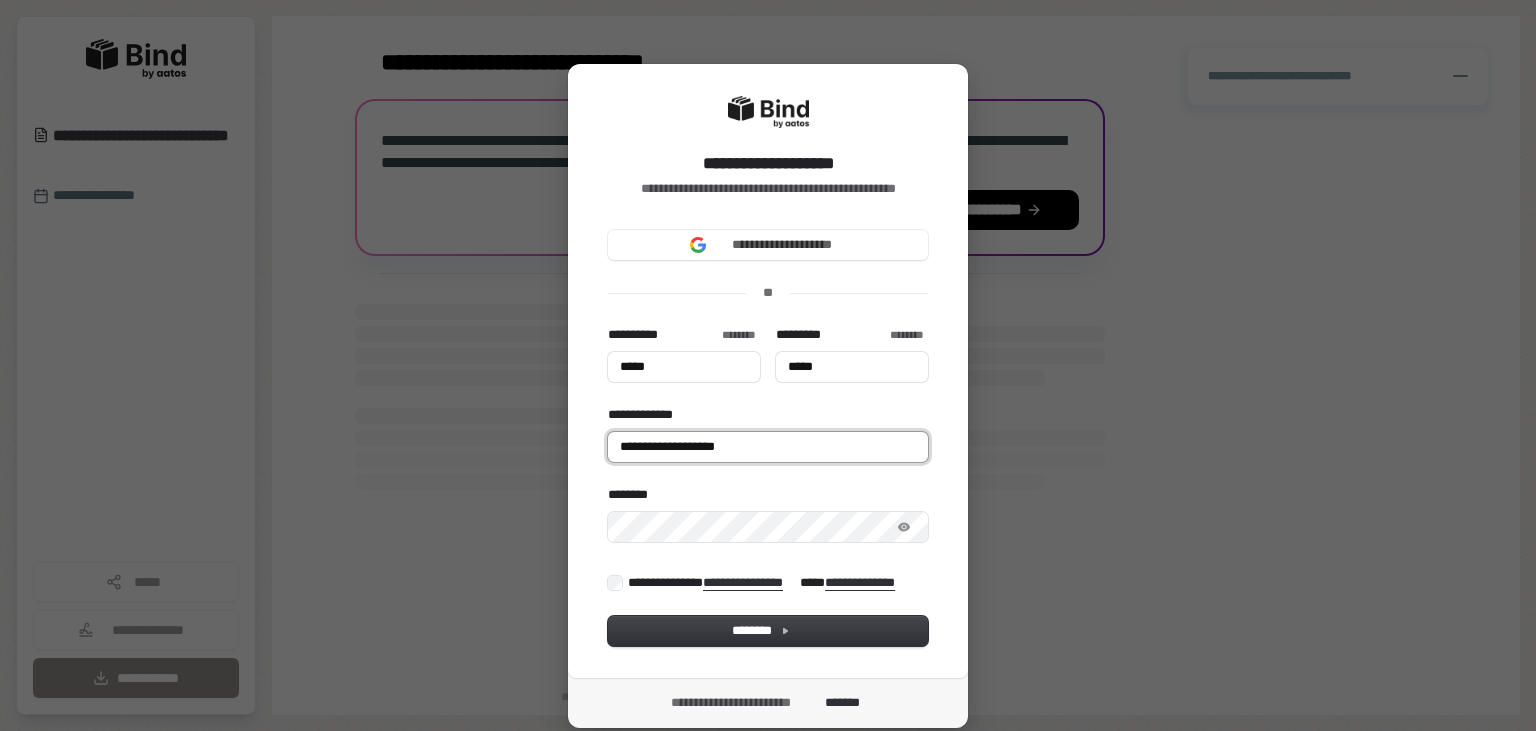 type on "**********" 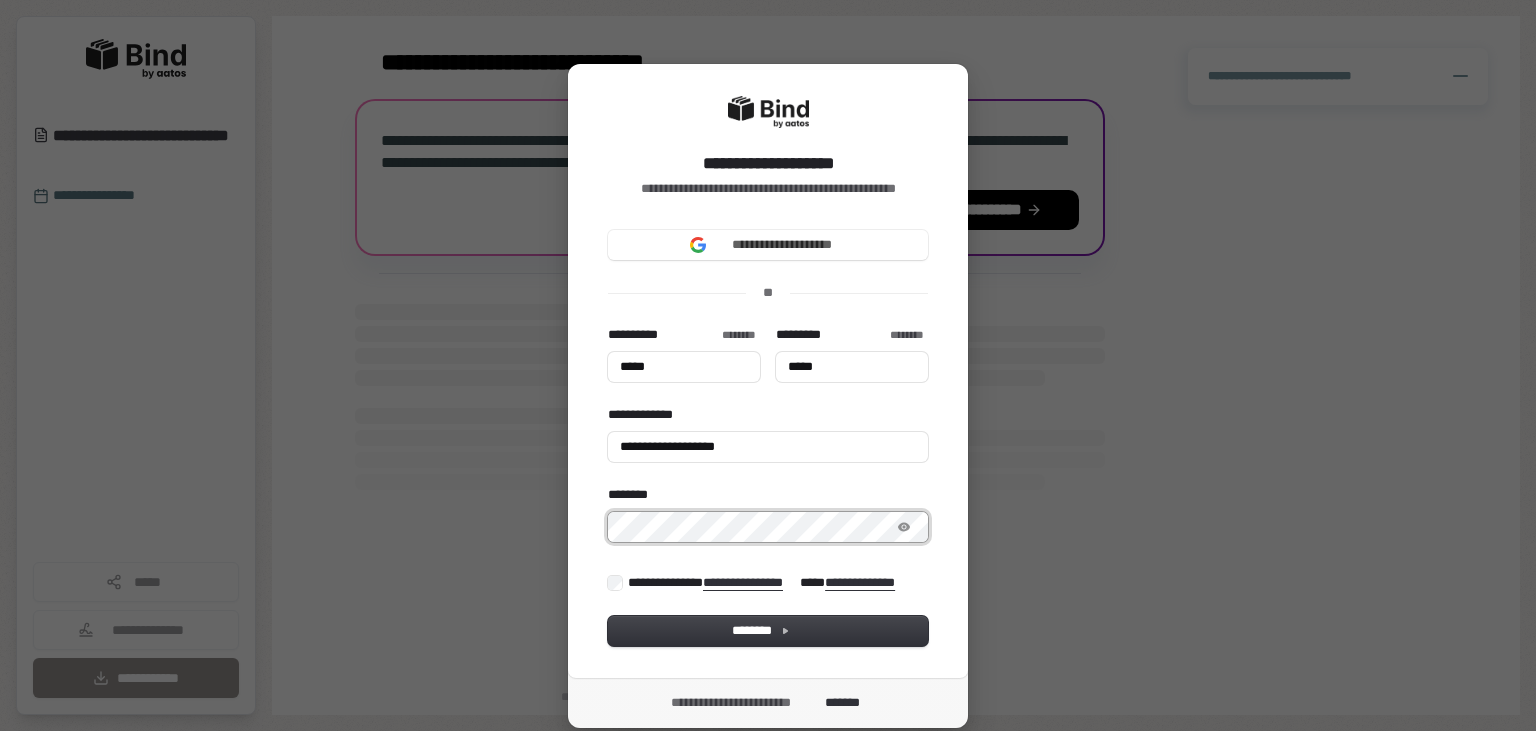 type on "*****" 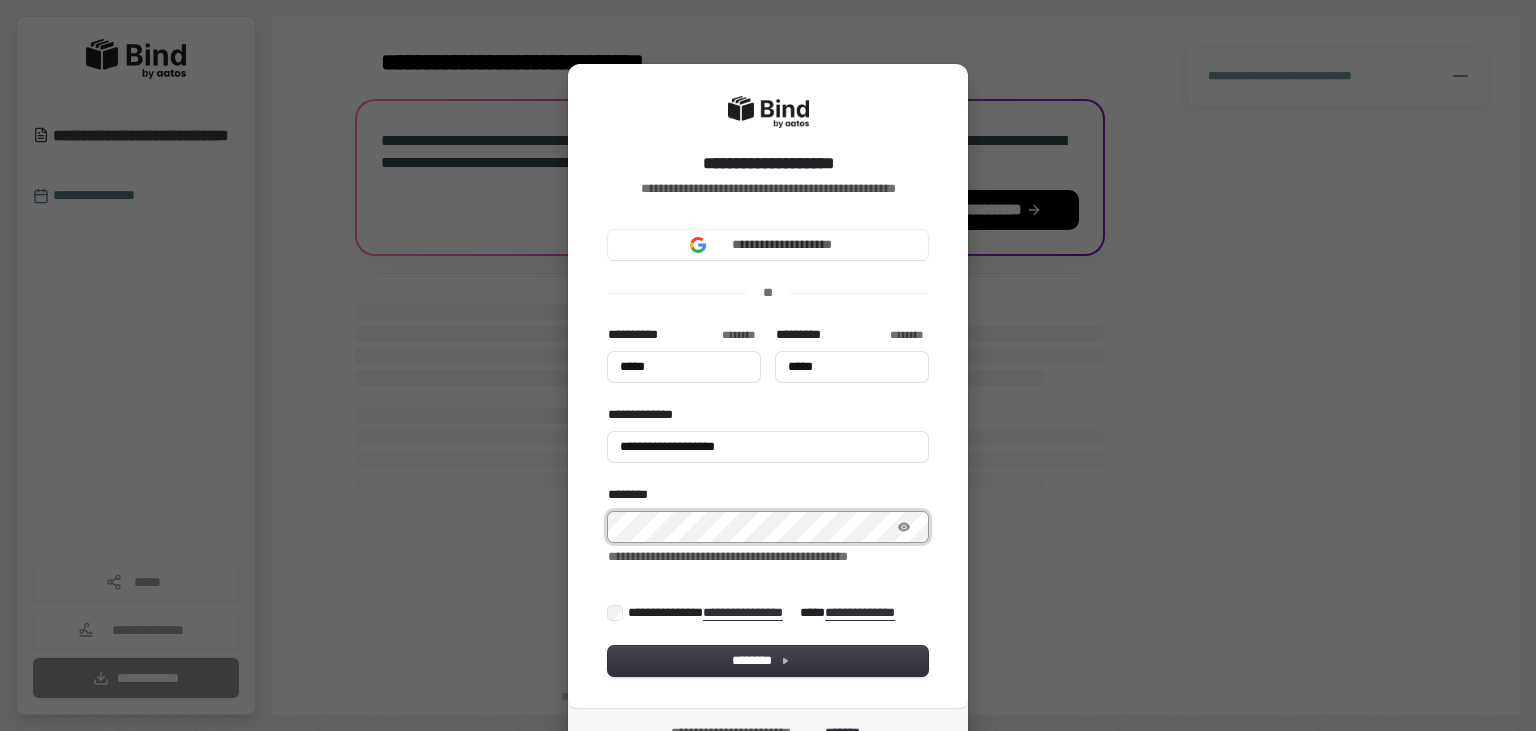 type on "*****" 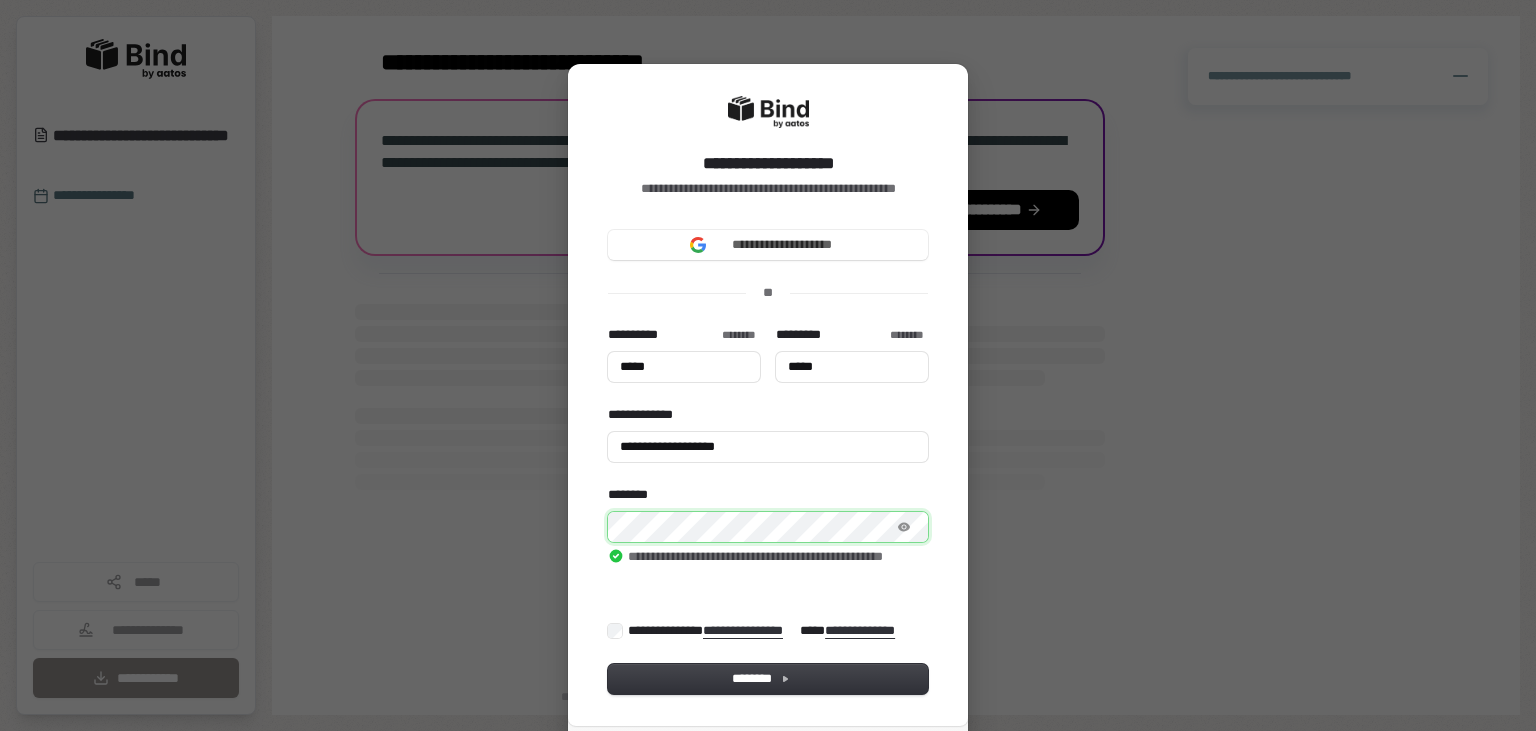 type on "*****" 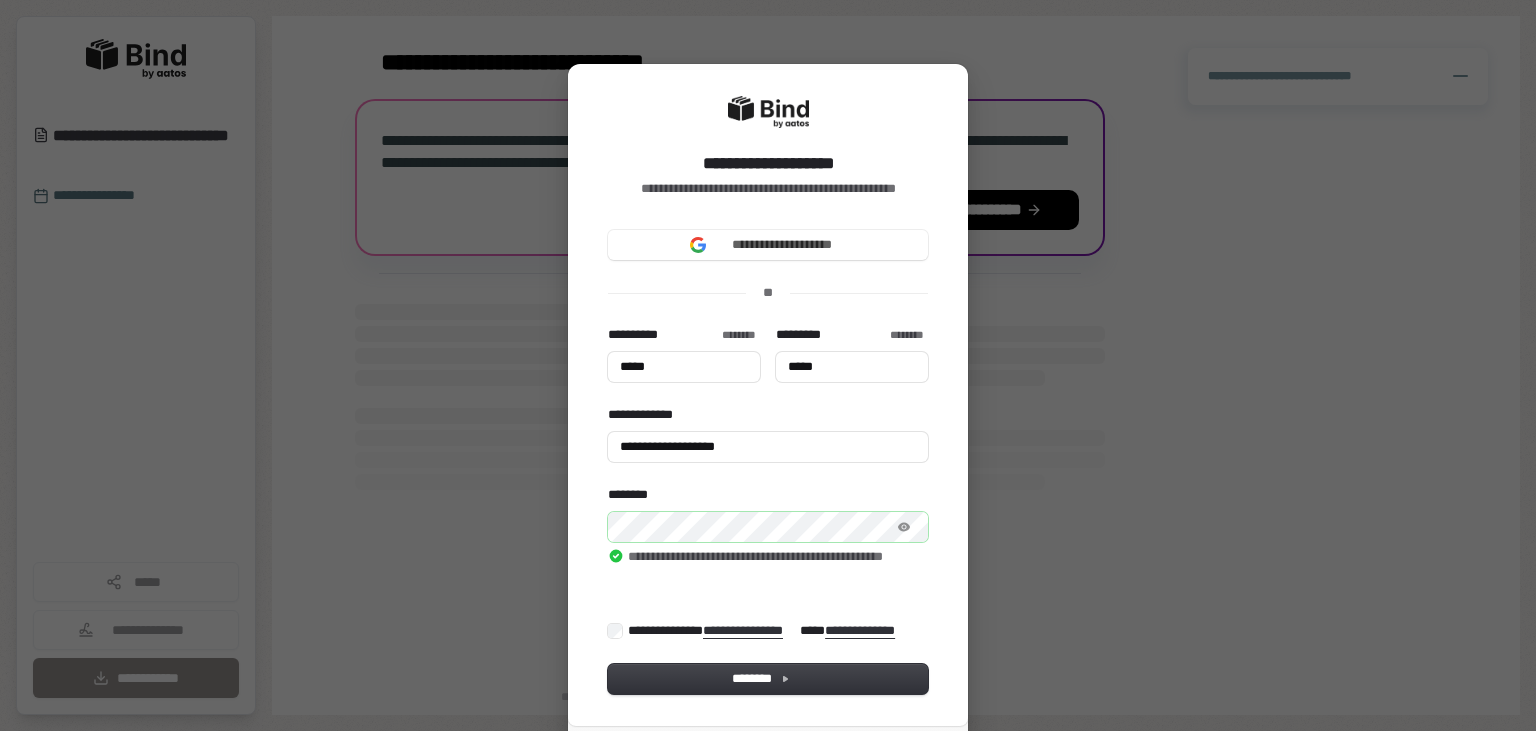 type on "*****" 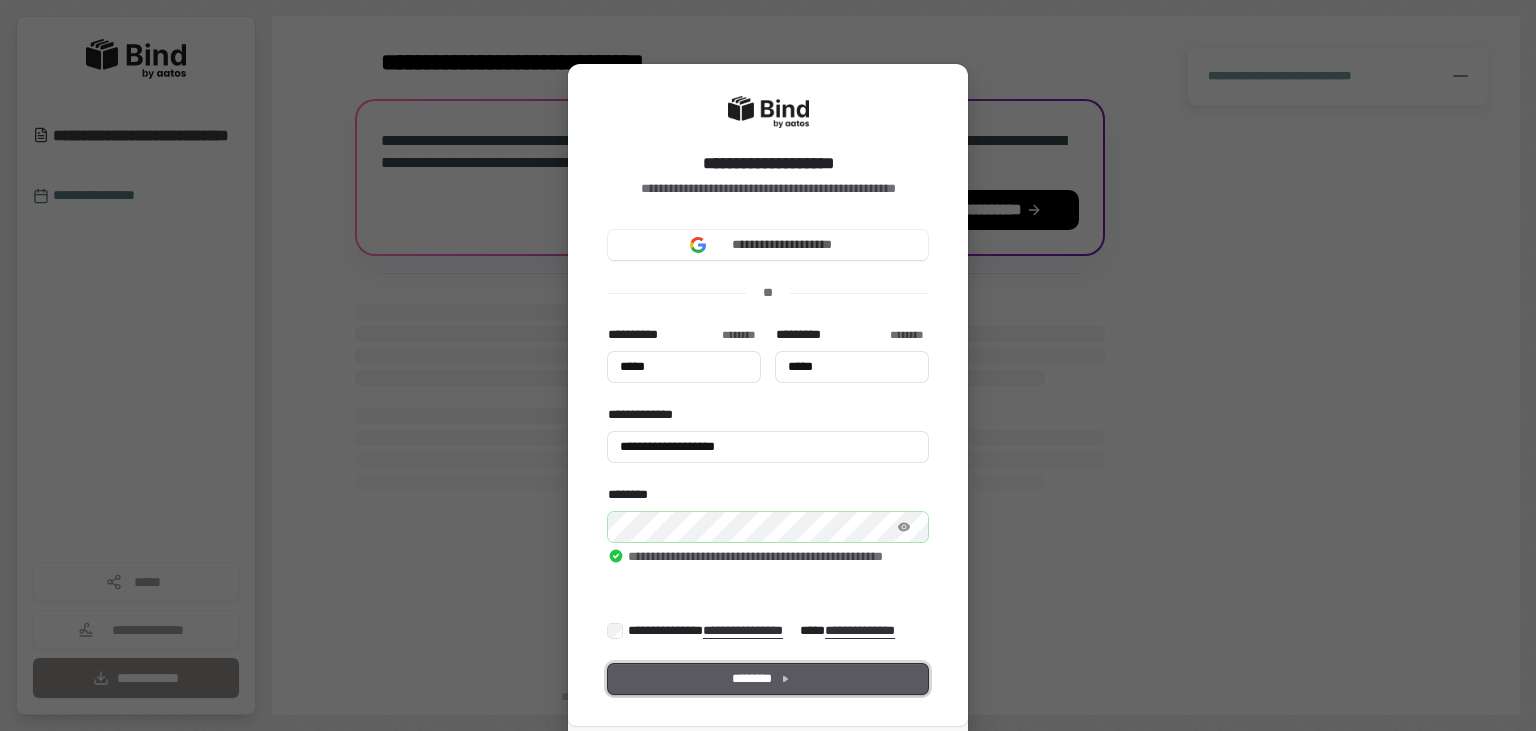type on "*****" 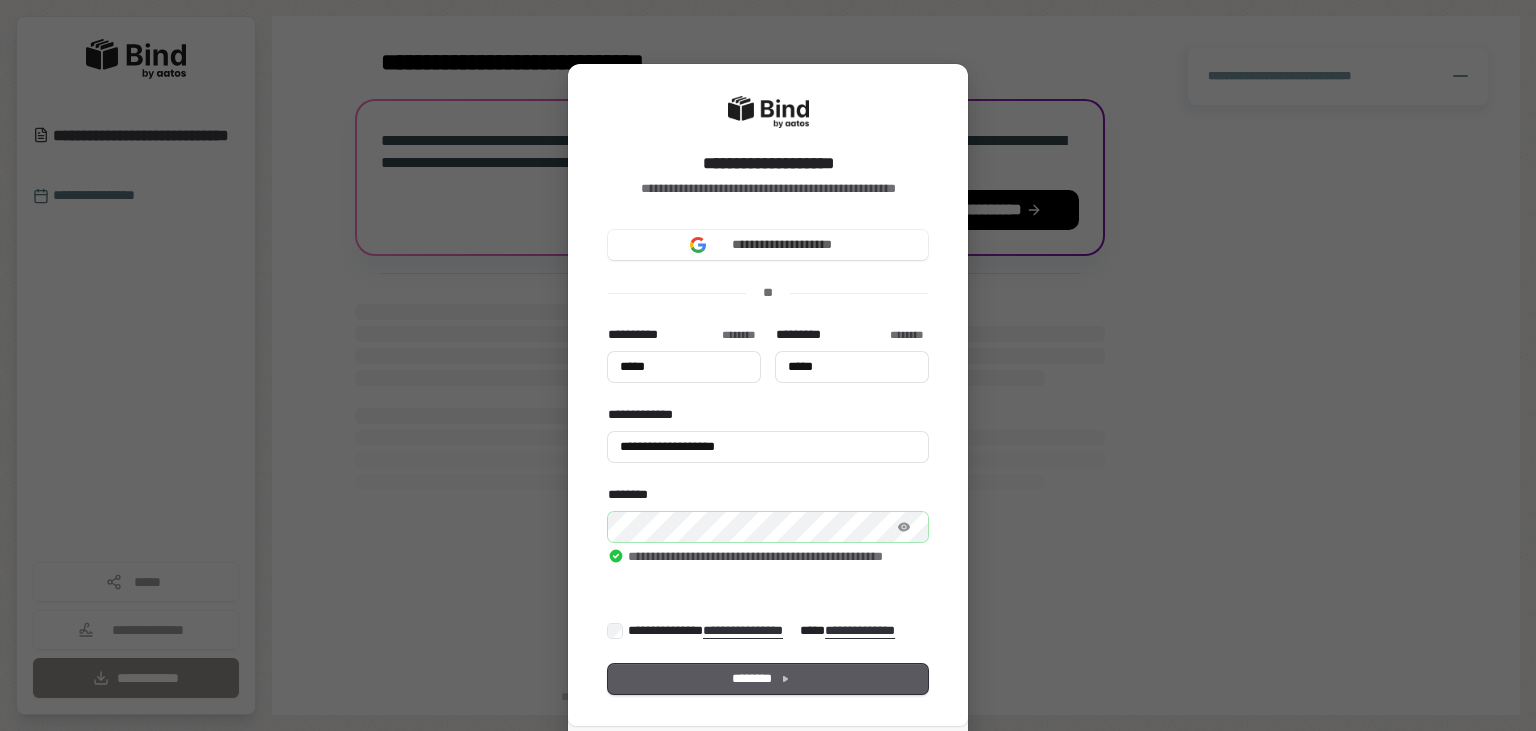 type on "*****" 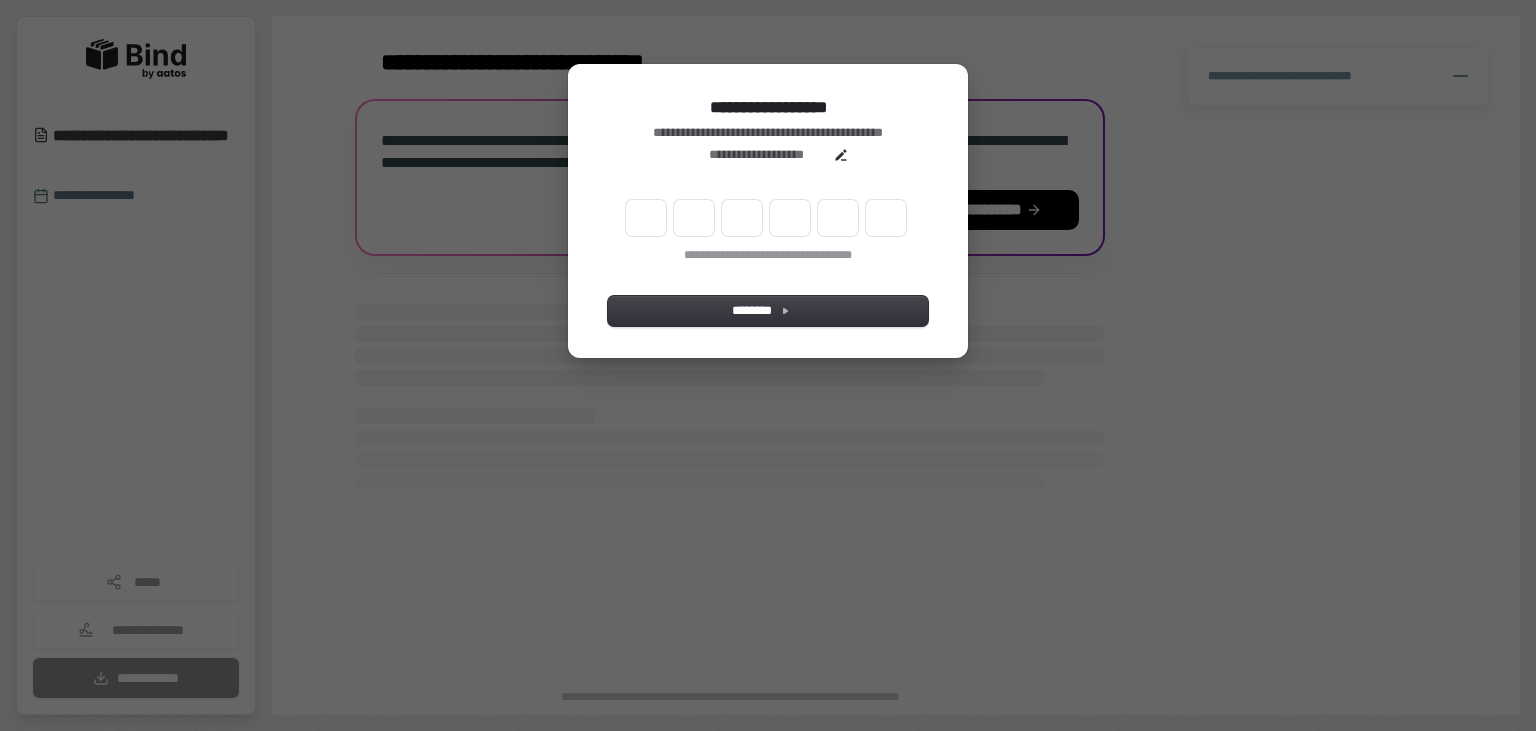 type on "*" 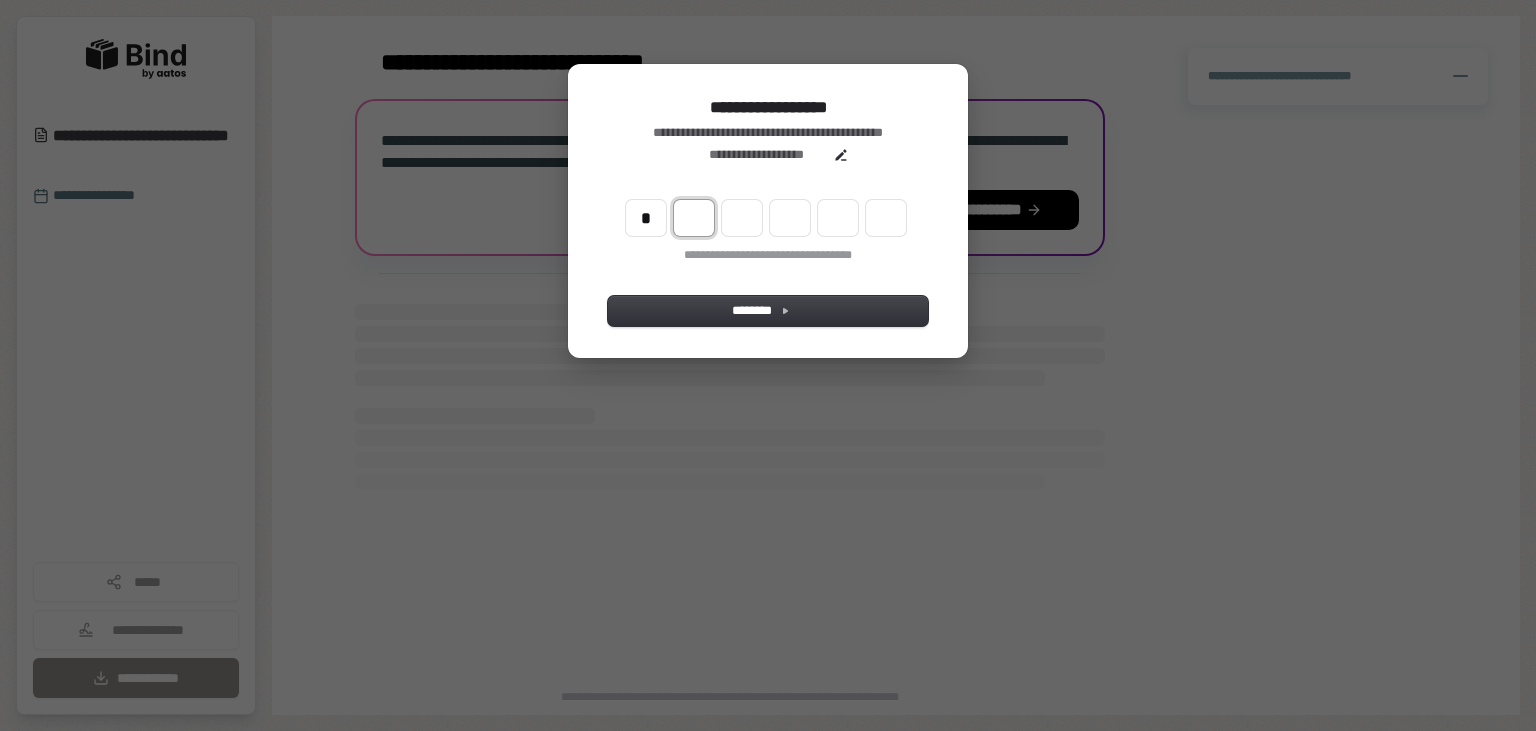 type on "*" 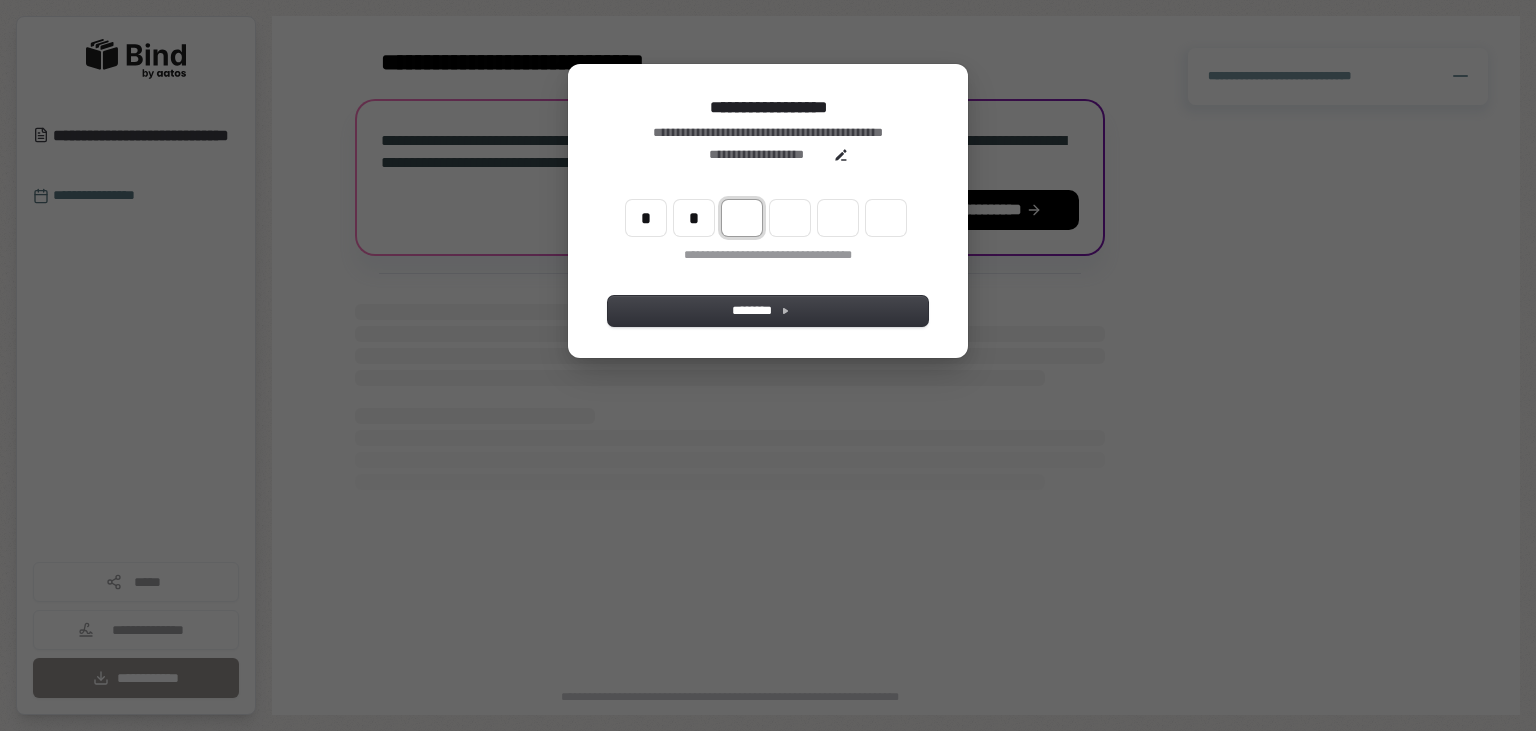 type on "**" 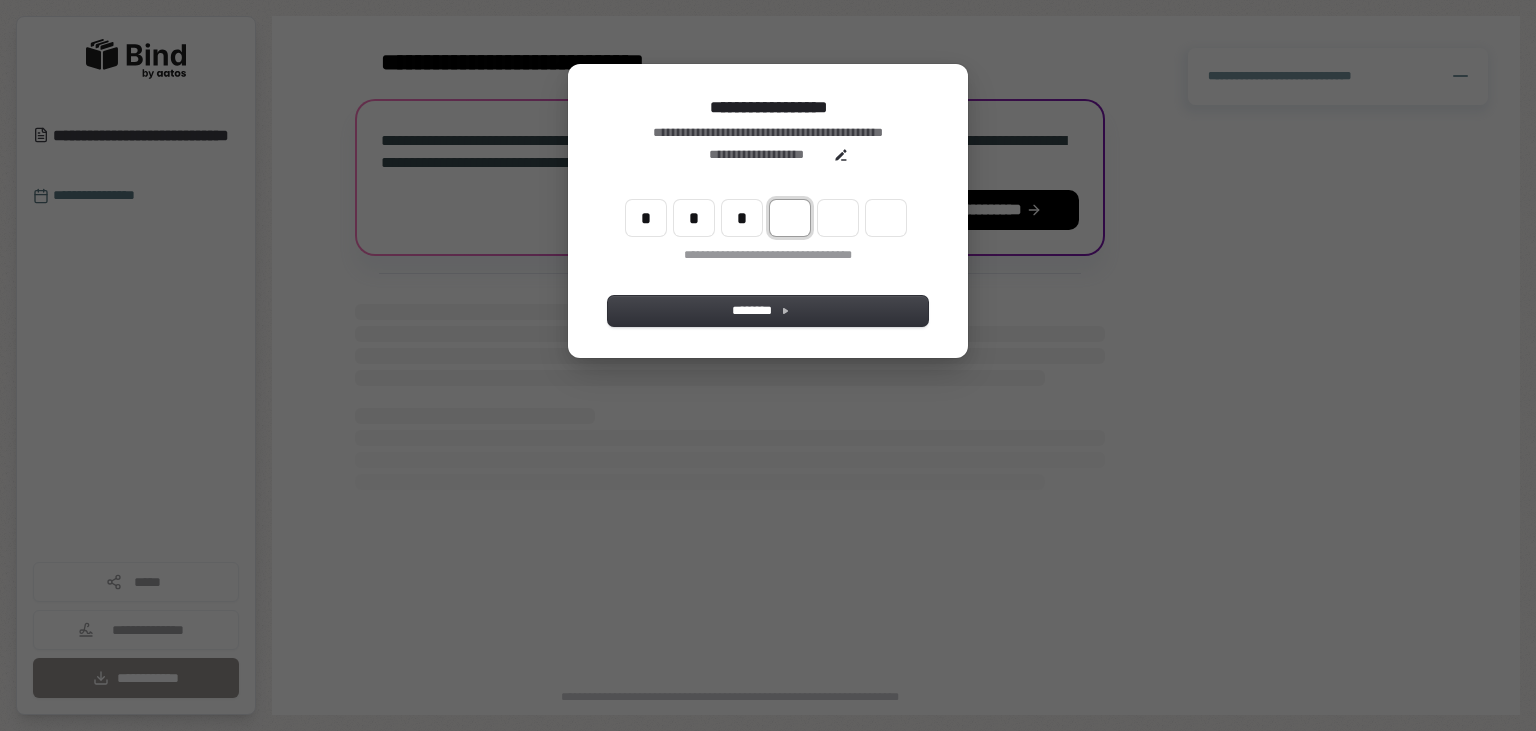 type on "***" 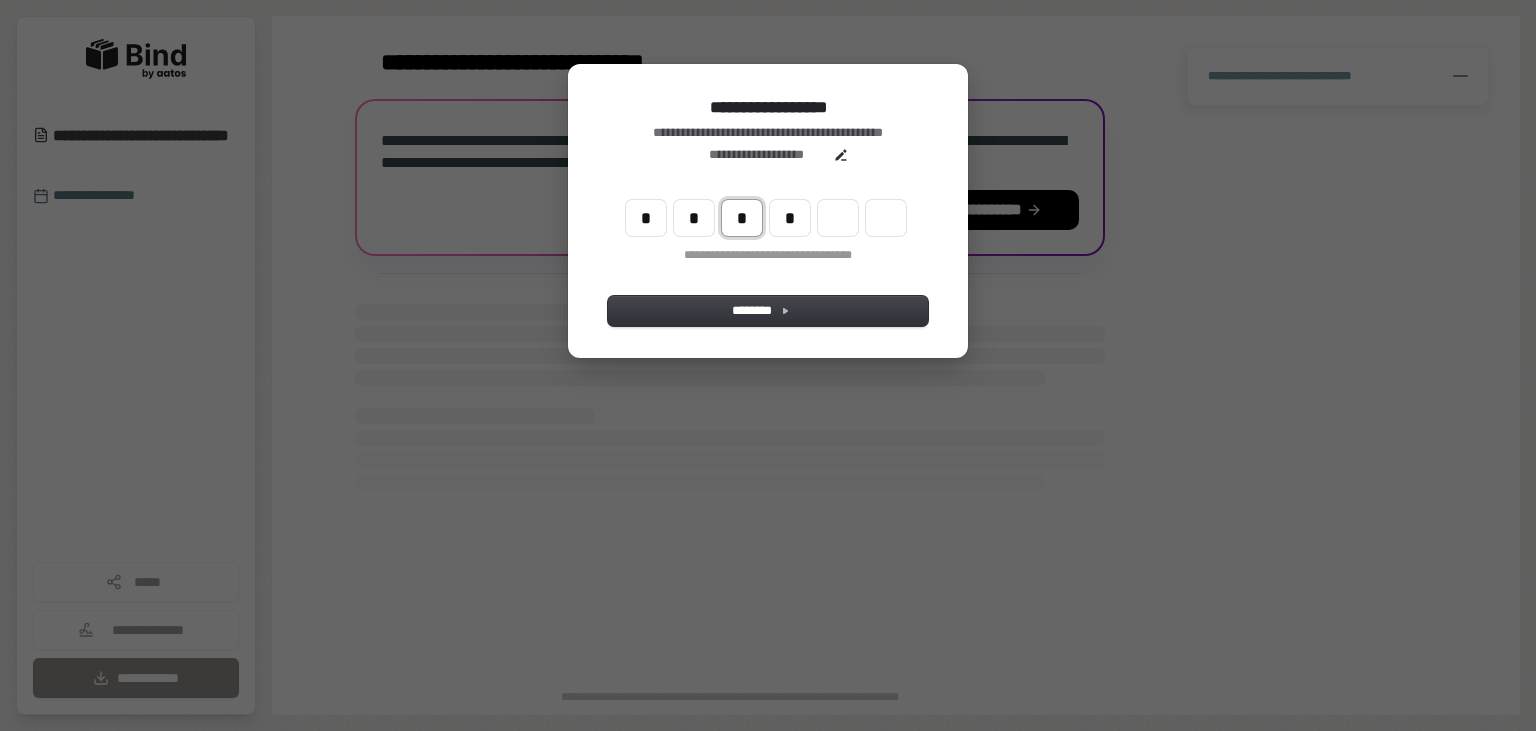 type 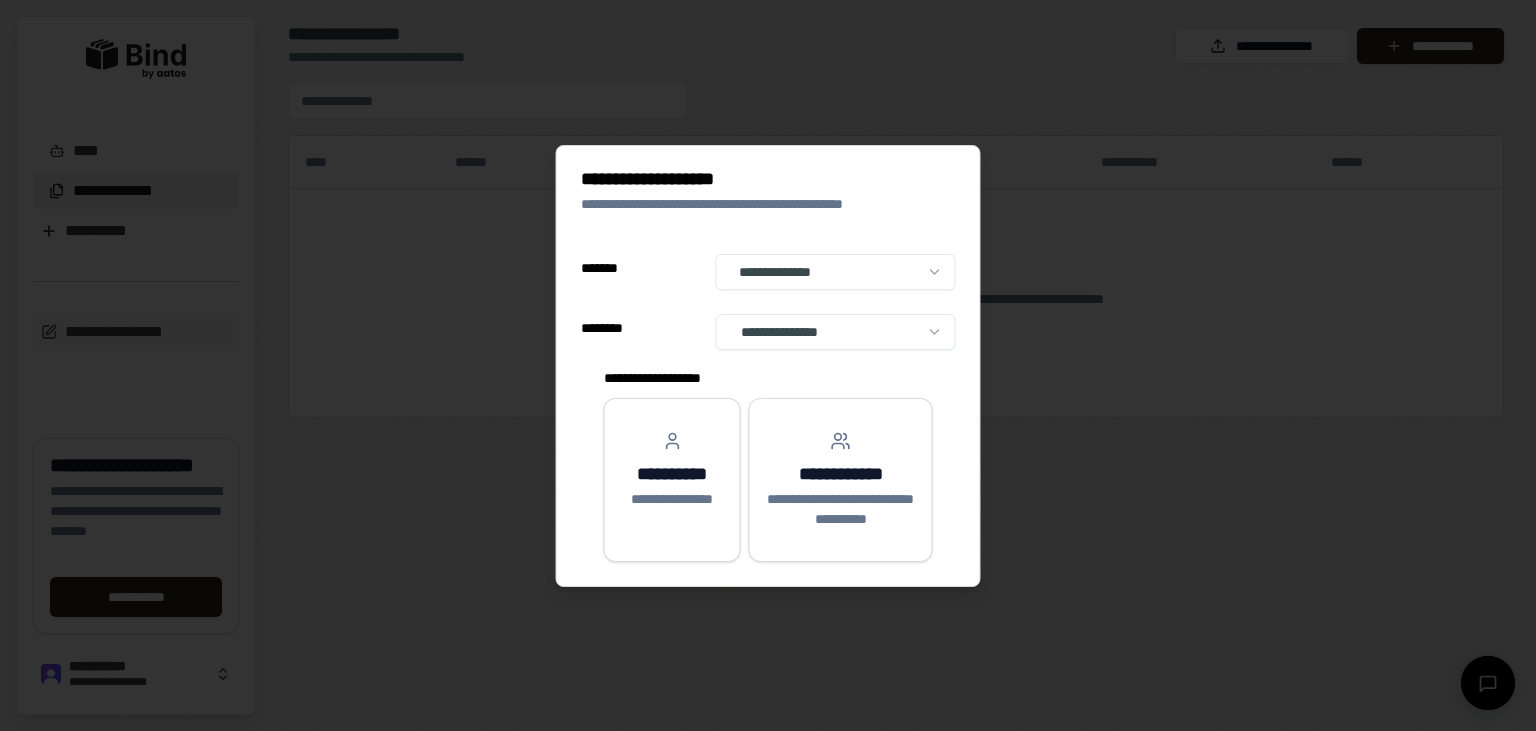 scroll, scrollTop: 0, scrollLeft: 0, axis: both 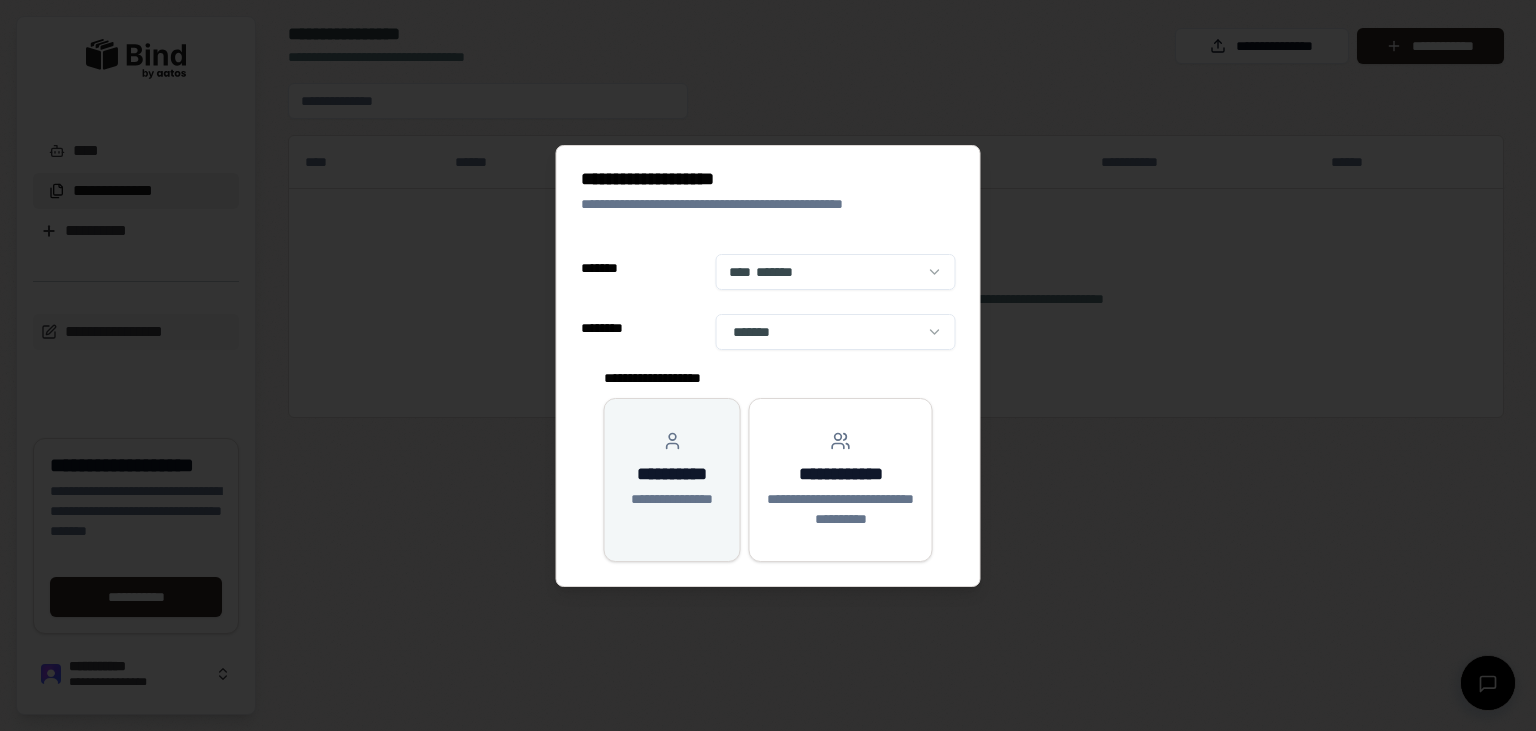 click on "**********" at bounding box center (672, 470) 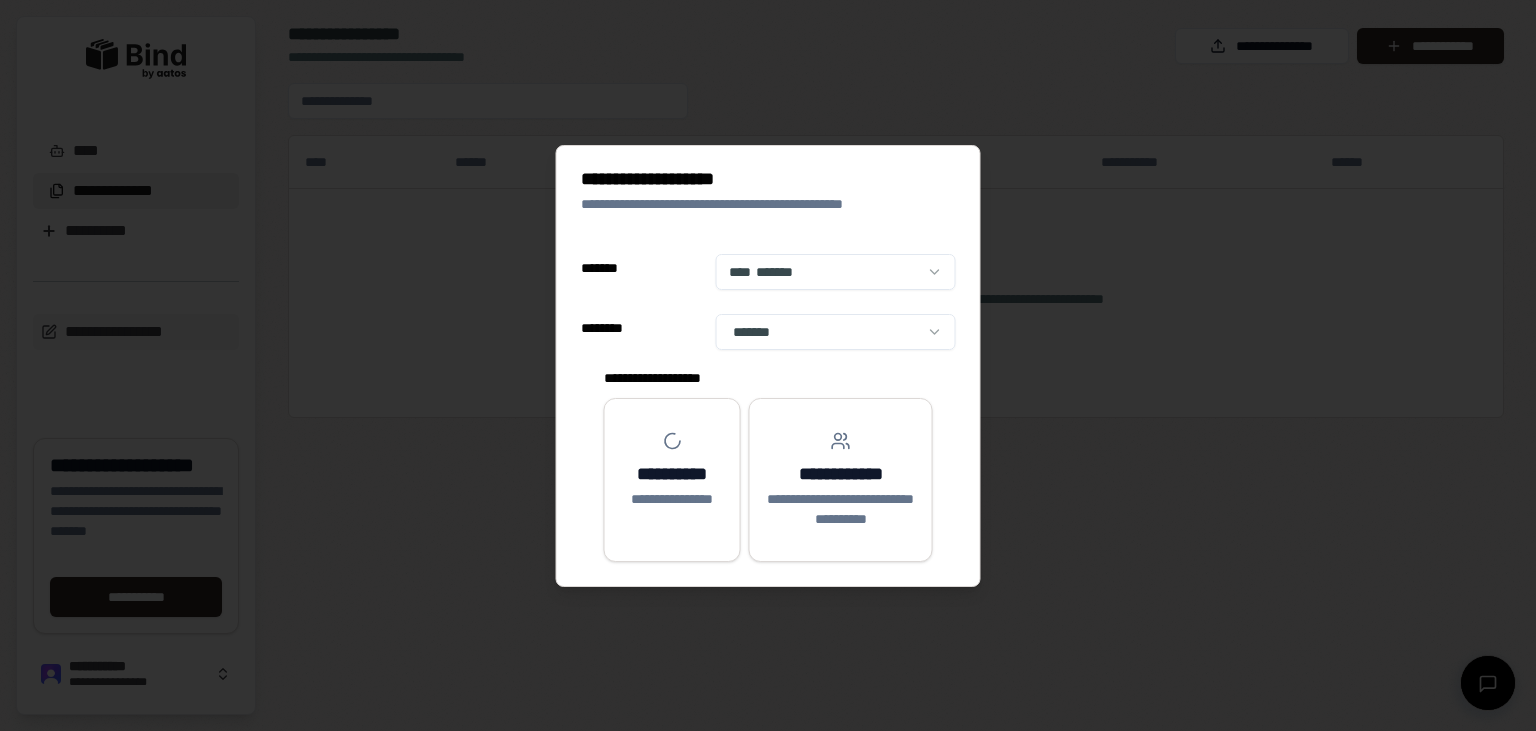 click on "[FIRST] [LAST] [EMAIL] [PHONE] [ADDRESS] [CITY] [STATE] [ZIP] [COUNTRY] [DATE] [TIME] [AGE] [GENDER] [OCCUPATION] [MARITAL_STATUS] [NATIONALITY] [RELIGION] [ETHNICITY] [EDUCATION] [EMPLOYER] [JOB_TITLE] [INCOME] [SSN] [PASSPORT] [DLN] [CC_NUMBER] [ACCOUNT_NUMBER] [PHONE_ALT] [EMAIL_ALT] [ADDRESS_ALT] [CITY_ALT] [STATE_ALT] [ZIP_ALT] [COUNTRY_ALT] [DATE_ALT] [TIME_ALT] [AGE_ALT] [GENDER_ALT] [OCCUPATION_ALT] [MARITAL_STATUS_ALT] [NATIONALITY_ALT] [RELIGION_ALT] [ETHNICITY_ALT] [EDUCATION_ALT] [EMPLOYER_ALT] [JOB_TITLE_ALT] [INCOME_ALT] [SSN_ALT] [PASSPORT_ALT] [DLN_ALT] [CC_NUMBER_ALT] [ACCOUNT_NUMBER_ALT]
[FIRST_ALT] [LAST_ALT] [EMAIL_ALT2] [PHONE_ALT2] [ADDRESS_ALT2] [CITY_ALT2] [STATE_ALT2] [ZIP_ALT2] [COUNTRY_ALT2] [DATE_ALT2] [TIME_ALT2] [AGE_ALT2] [GENDER_ALT2] [OCCUPATION_ALT2] [MARITAL_STATUS_ALT2] [NATIONALITY_ALT2] [RELIGION_ALT2] [ETHNICITY_ALT2] [EDUCATION_ALT2] [EMPLOYER_ALT2] [JOB_TITLE_ALT2] [INCOME_ALT2] [SSN_ALT2] [PASSPORT_ALT2] [DLN_ALT2] [CC_NUMBER_ALT2] [ACCOUNT_NUMBER_ALT2]" at bounding box center (768, 365) 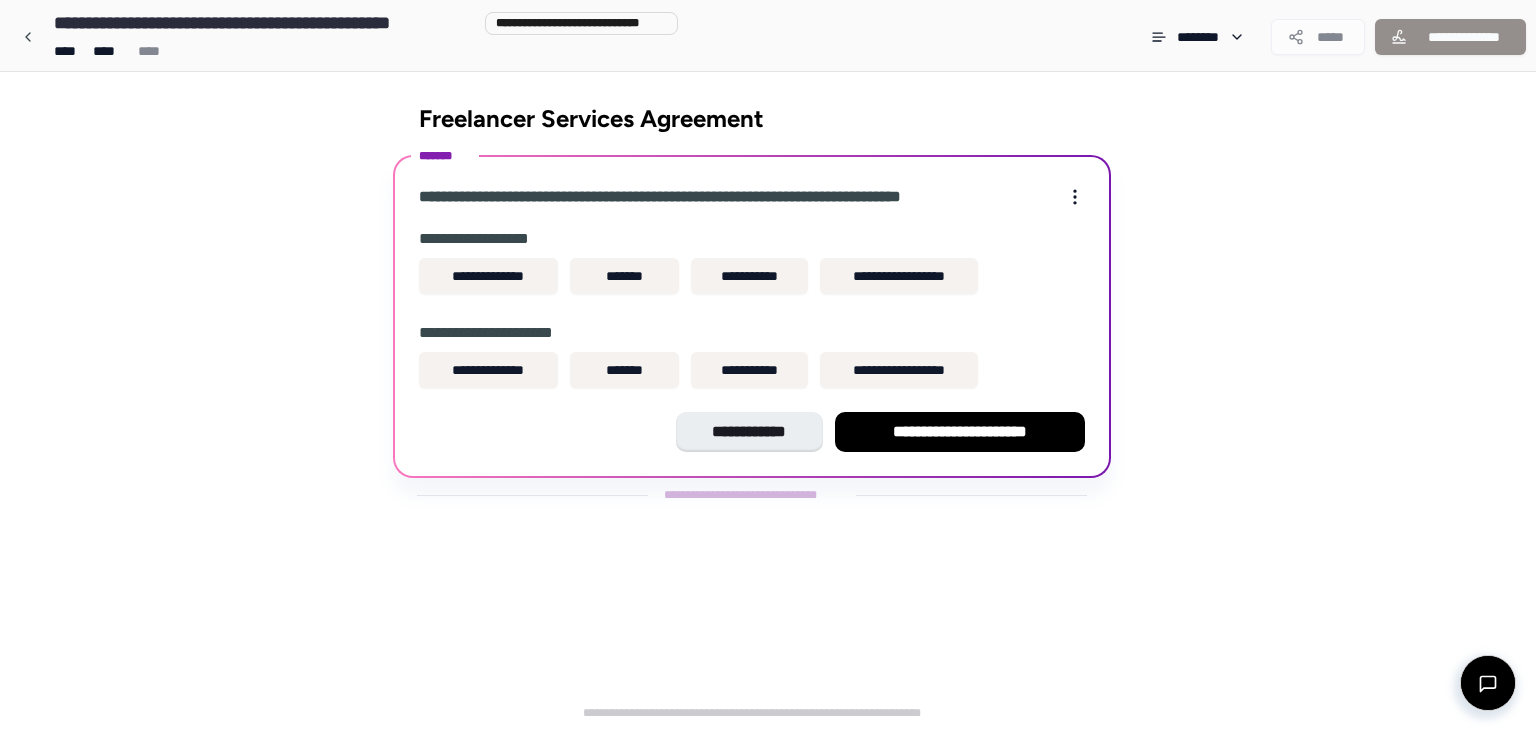 click on "**** **** ****" at bounding box center (362, 51) 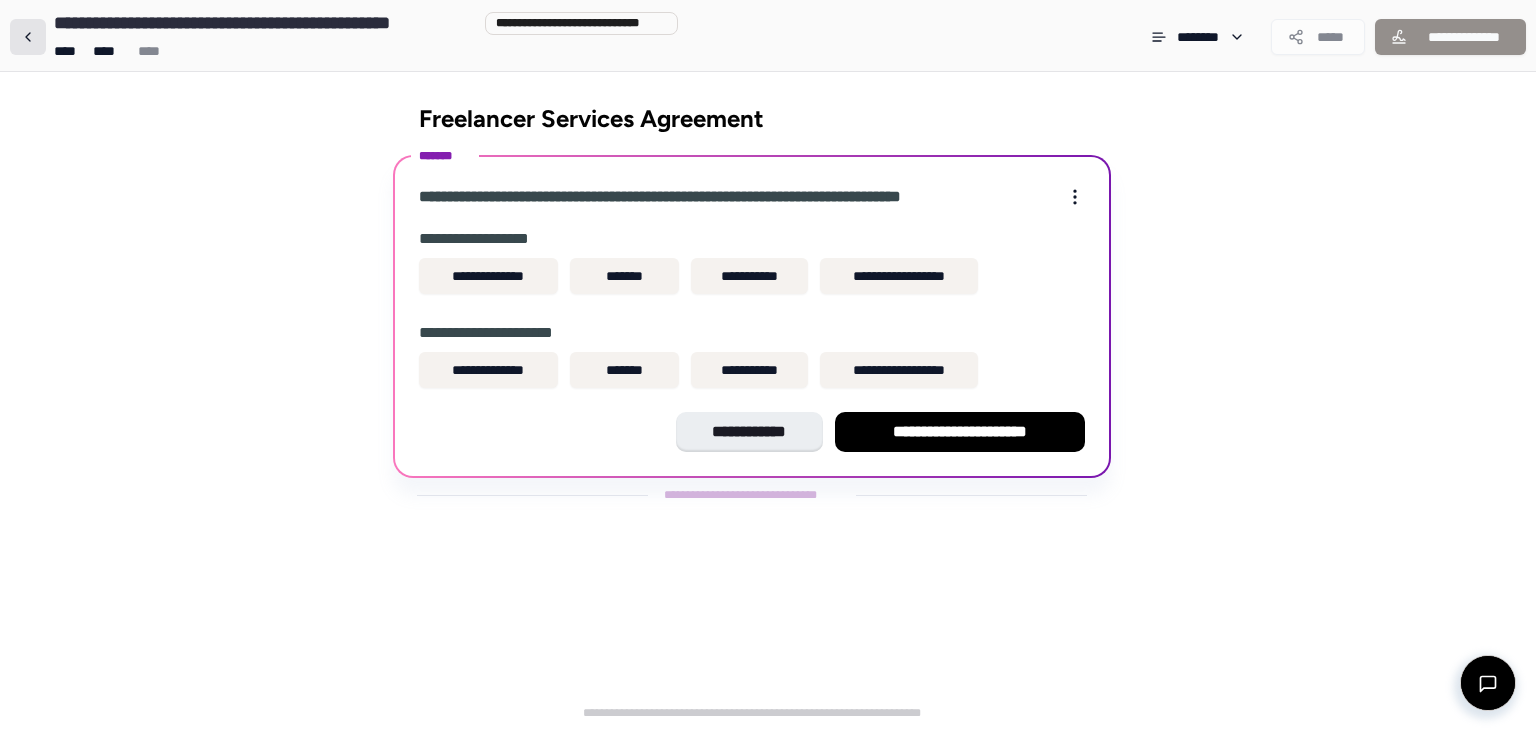 click at bounding box center (28, 37) 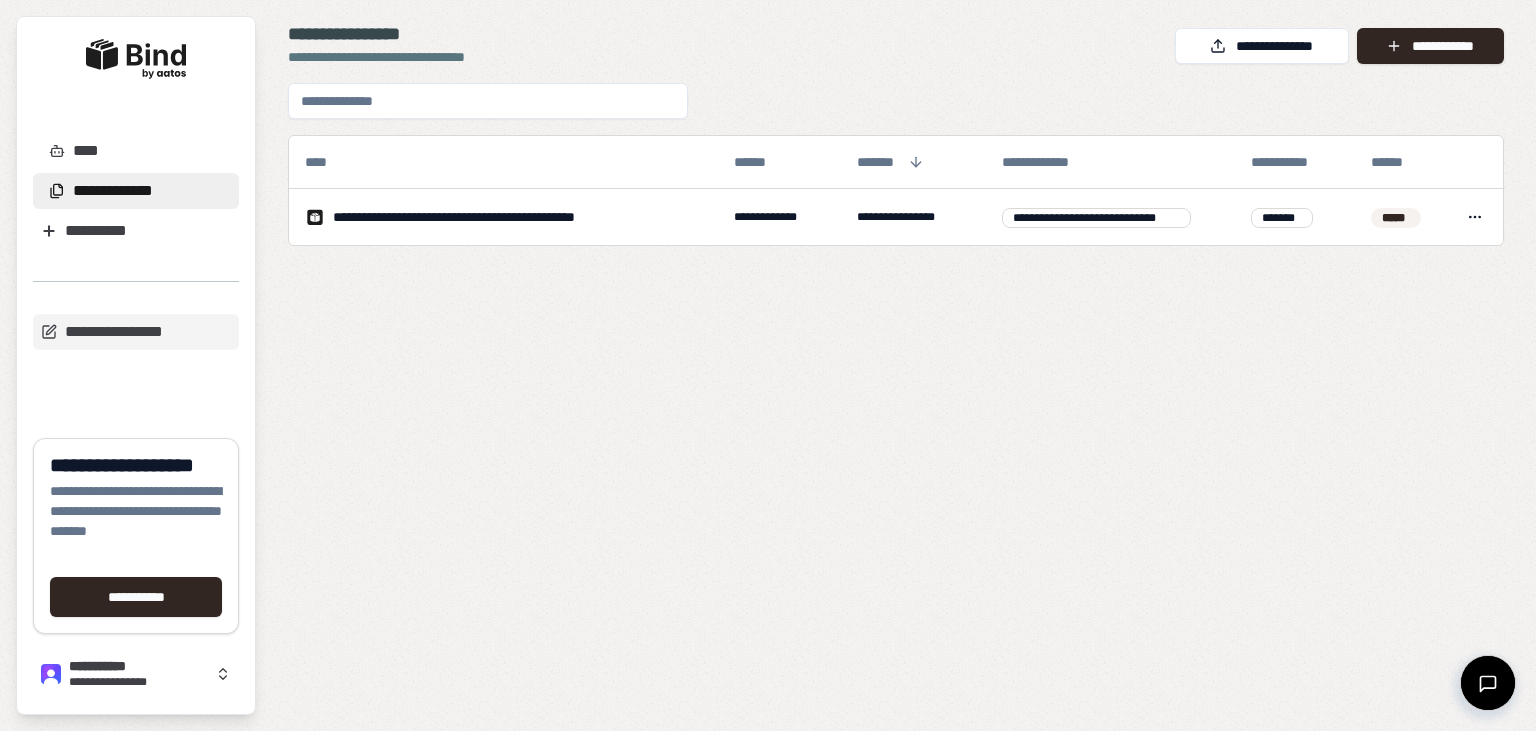 click on "**********" at bounding box center [355, 34] 